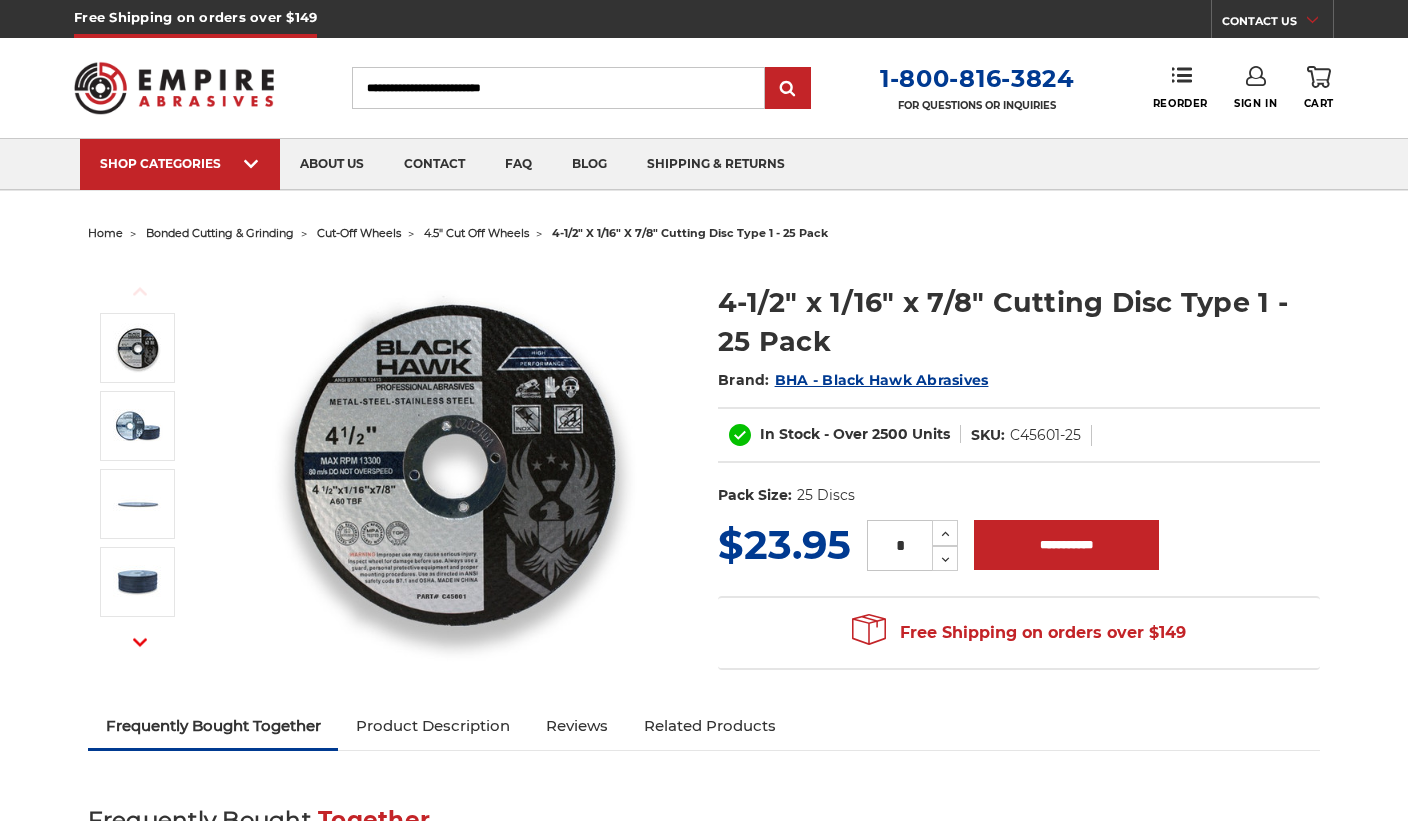 scroll, scrollTop: 0, scrollLeft: 0, axis: both 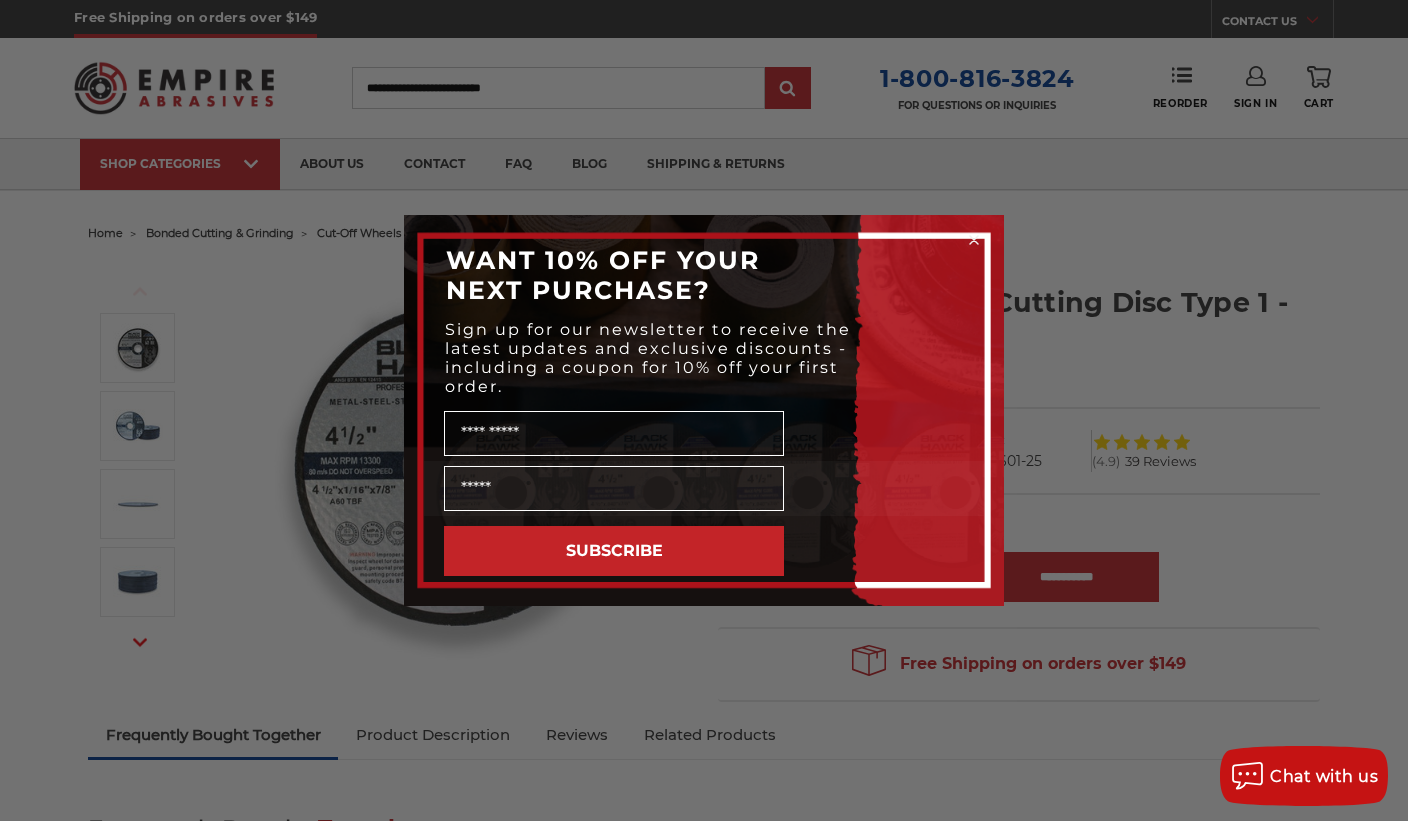 click on "Name" at bounding box center (614, 433) 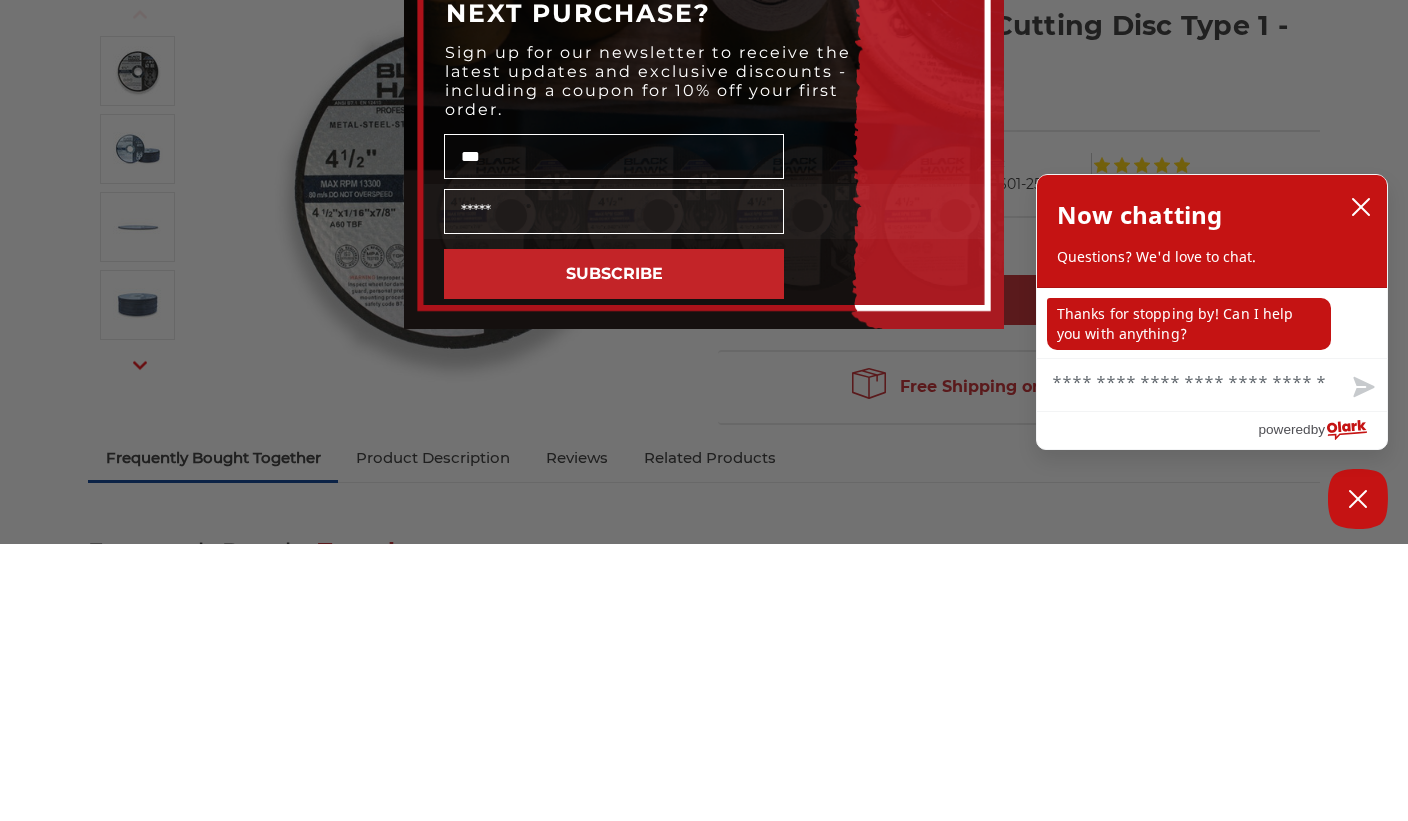 type on "***" 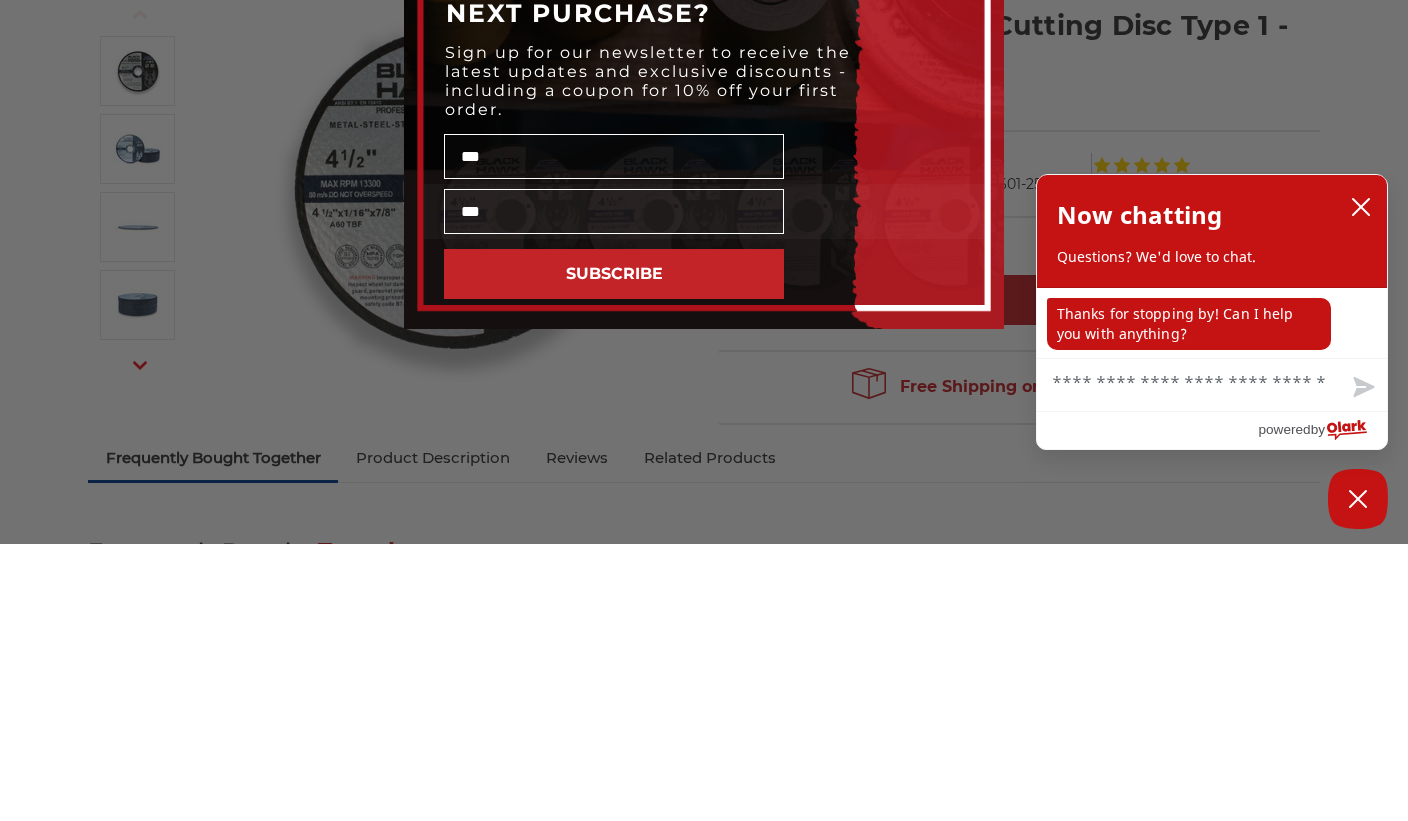 type on "**********" 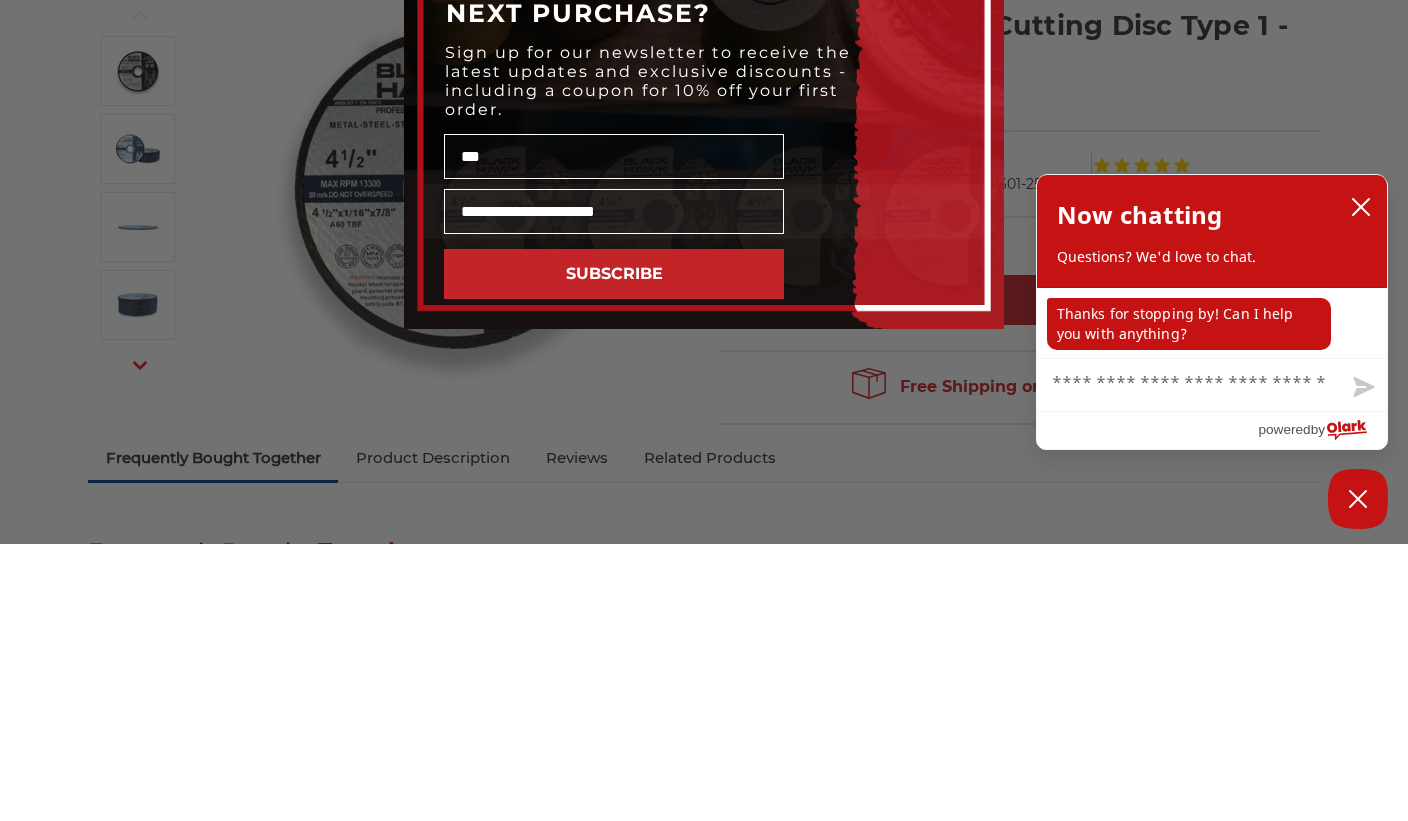 scroll, scrollTop: 277, scrollLeft: 0, axis: vertical 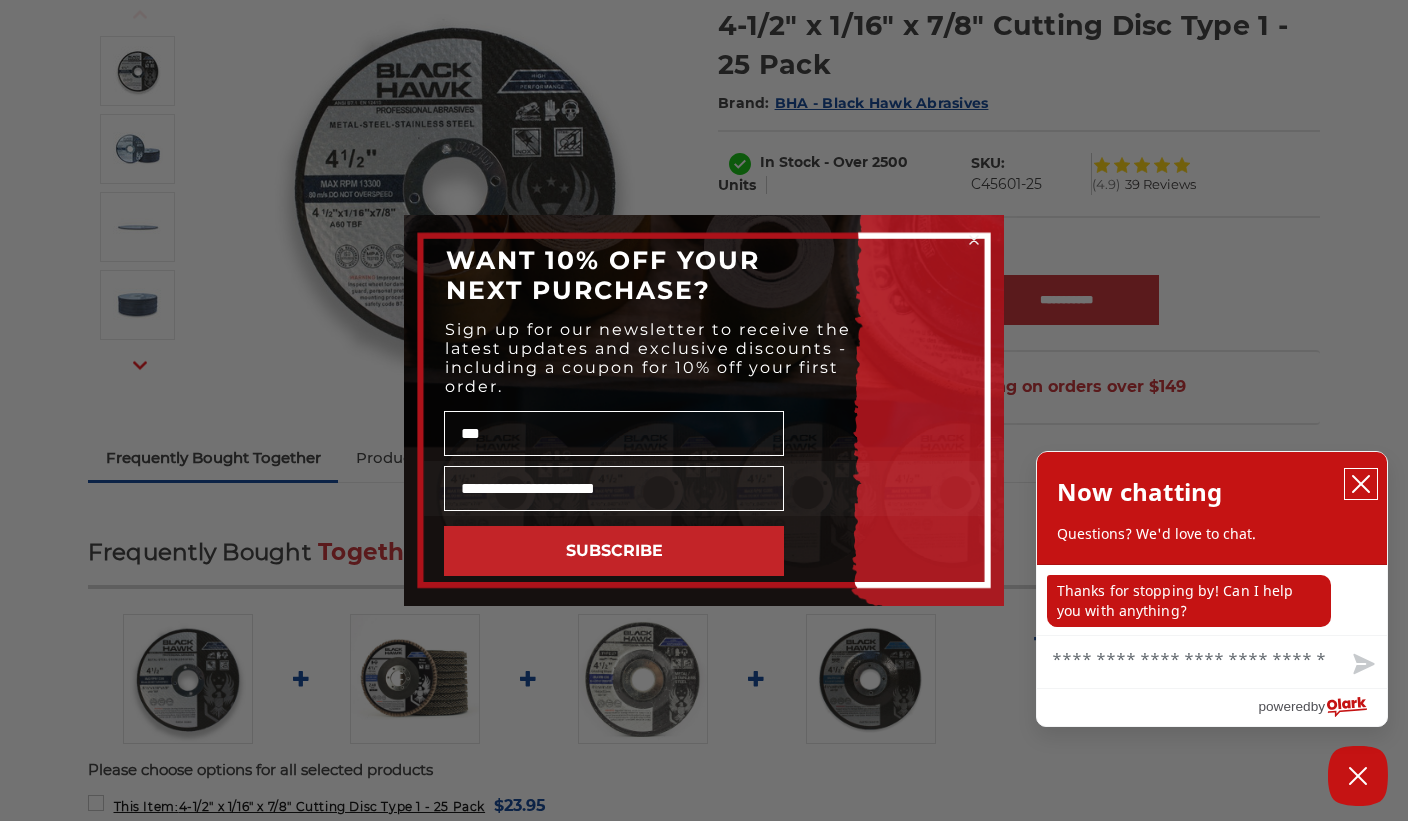 click at bounding box center [1361, 484] 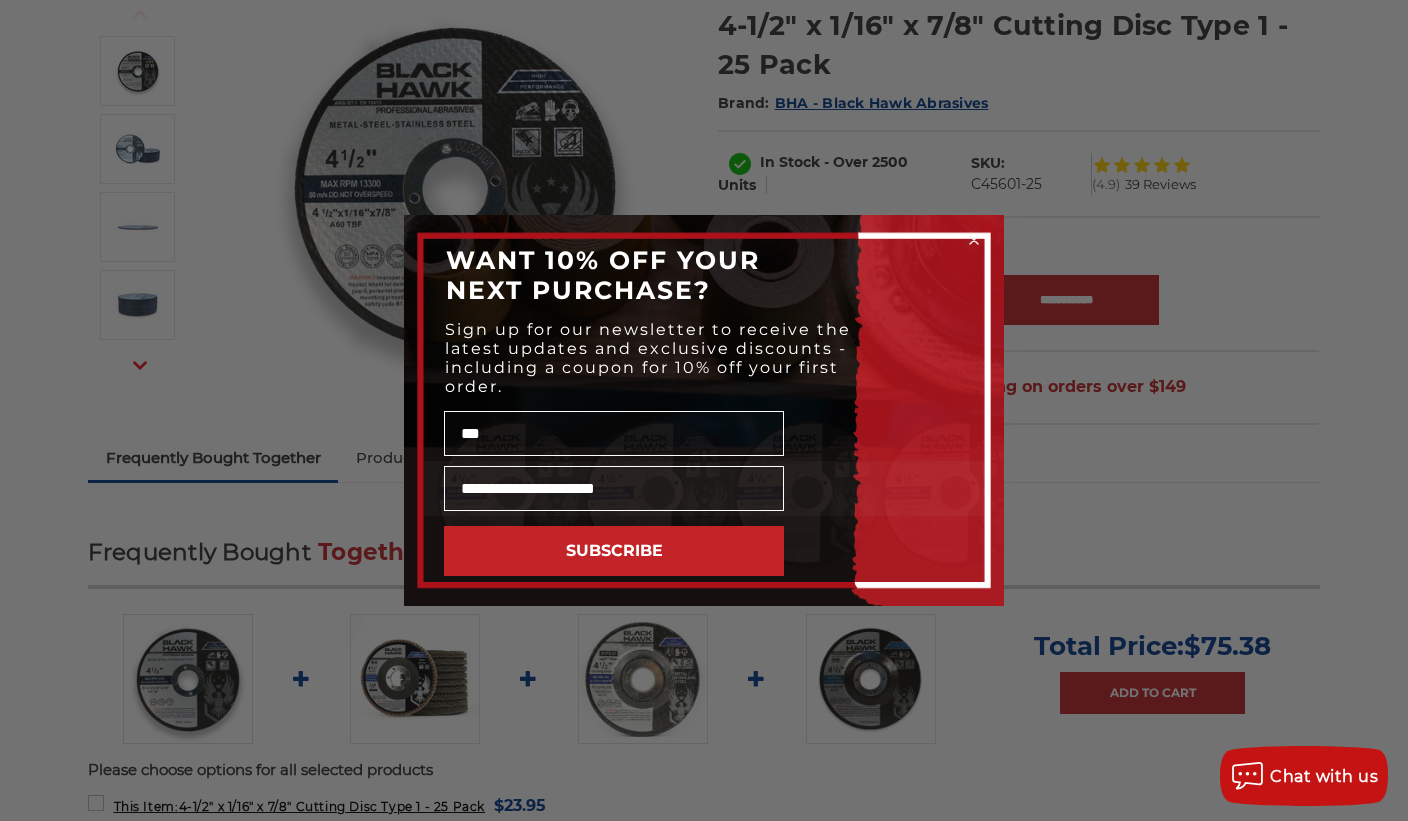 click on "SUBSCRIBE" at bounding box center [614, 551] 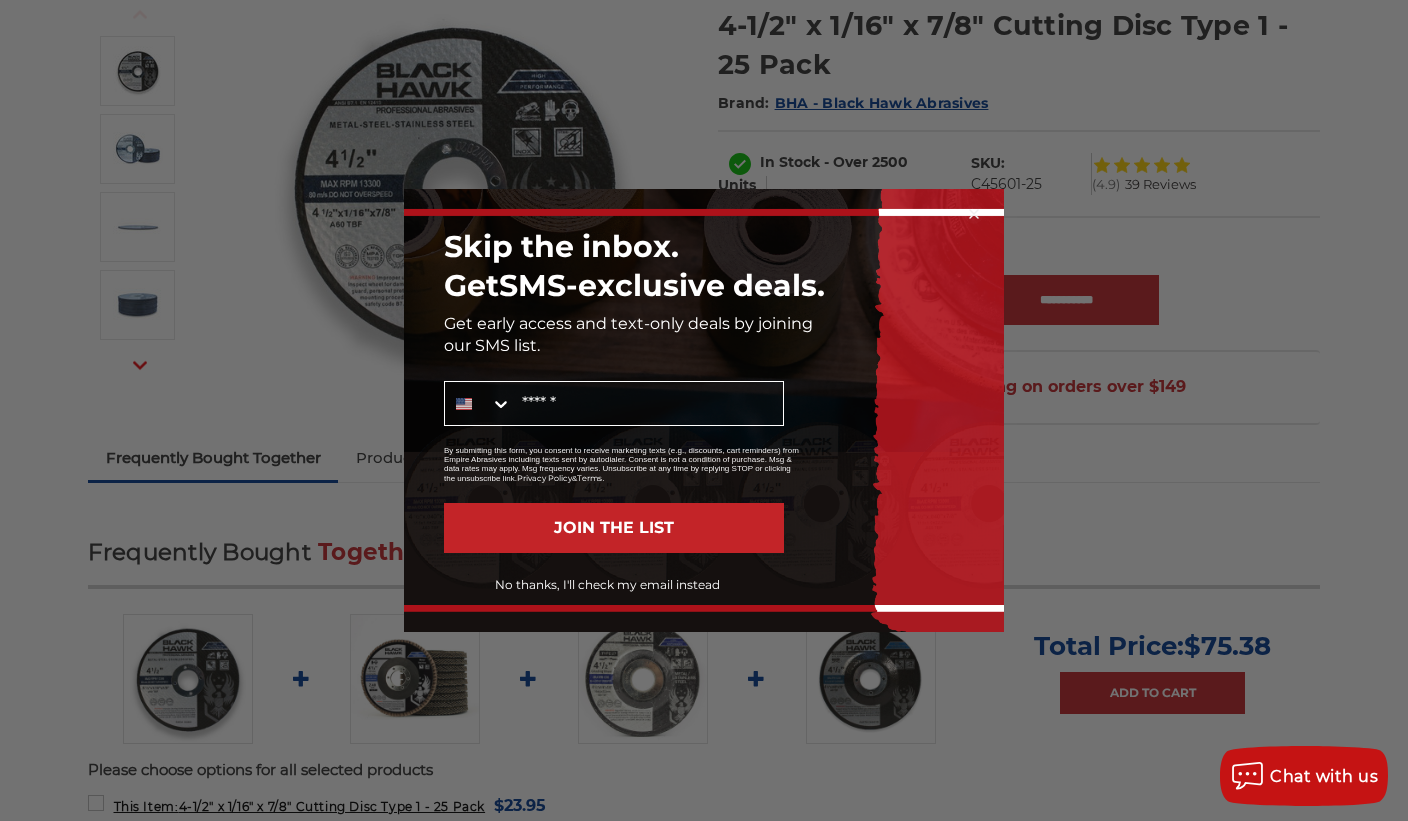 click on "Mobile" at bounding box center (647, 403) 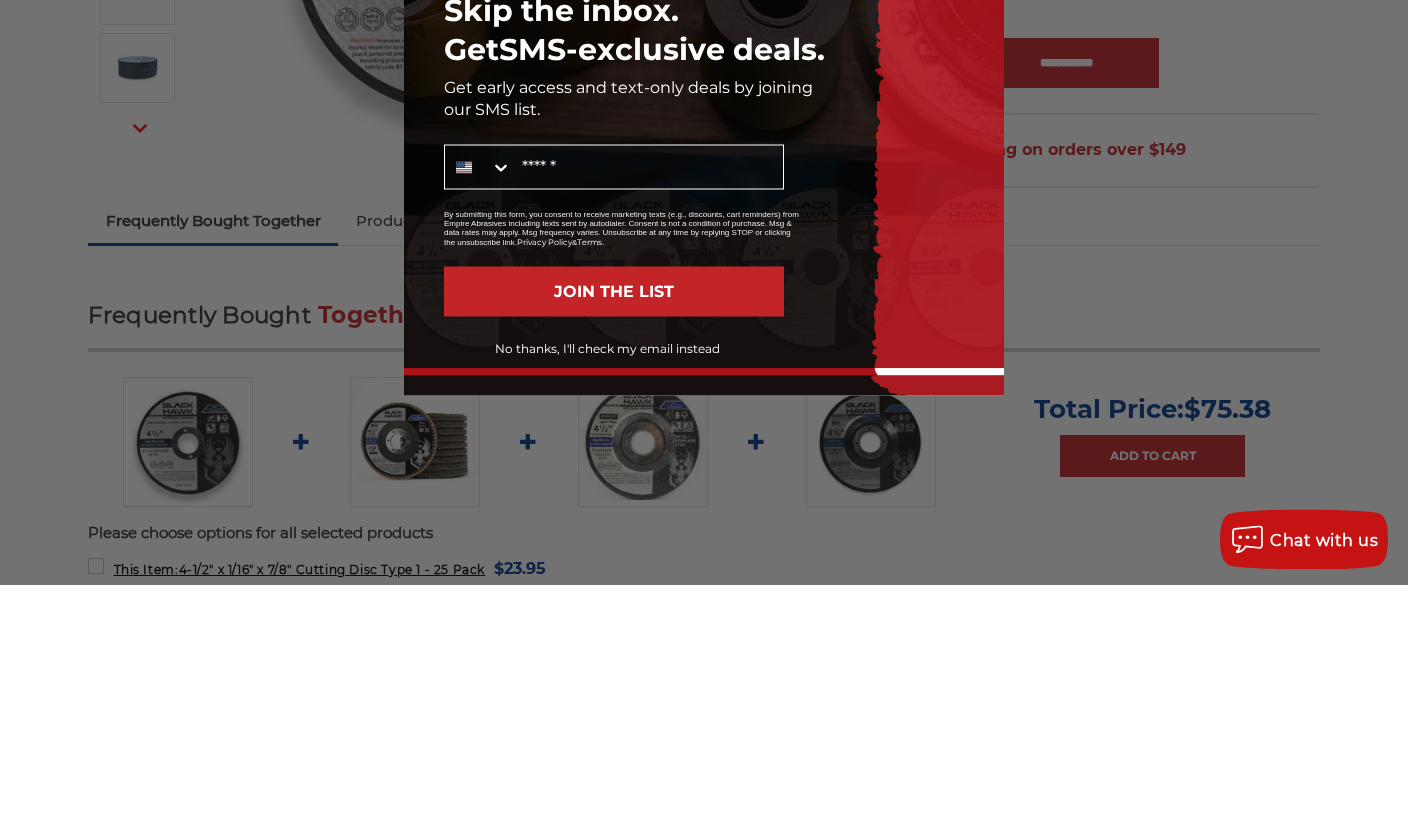 click on "******" at bounding box center [0, 0] 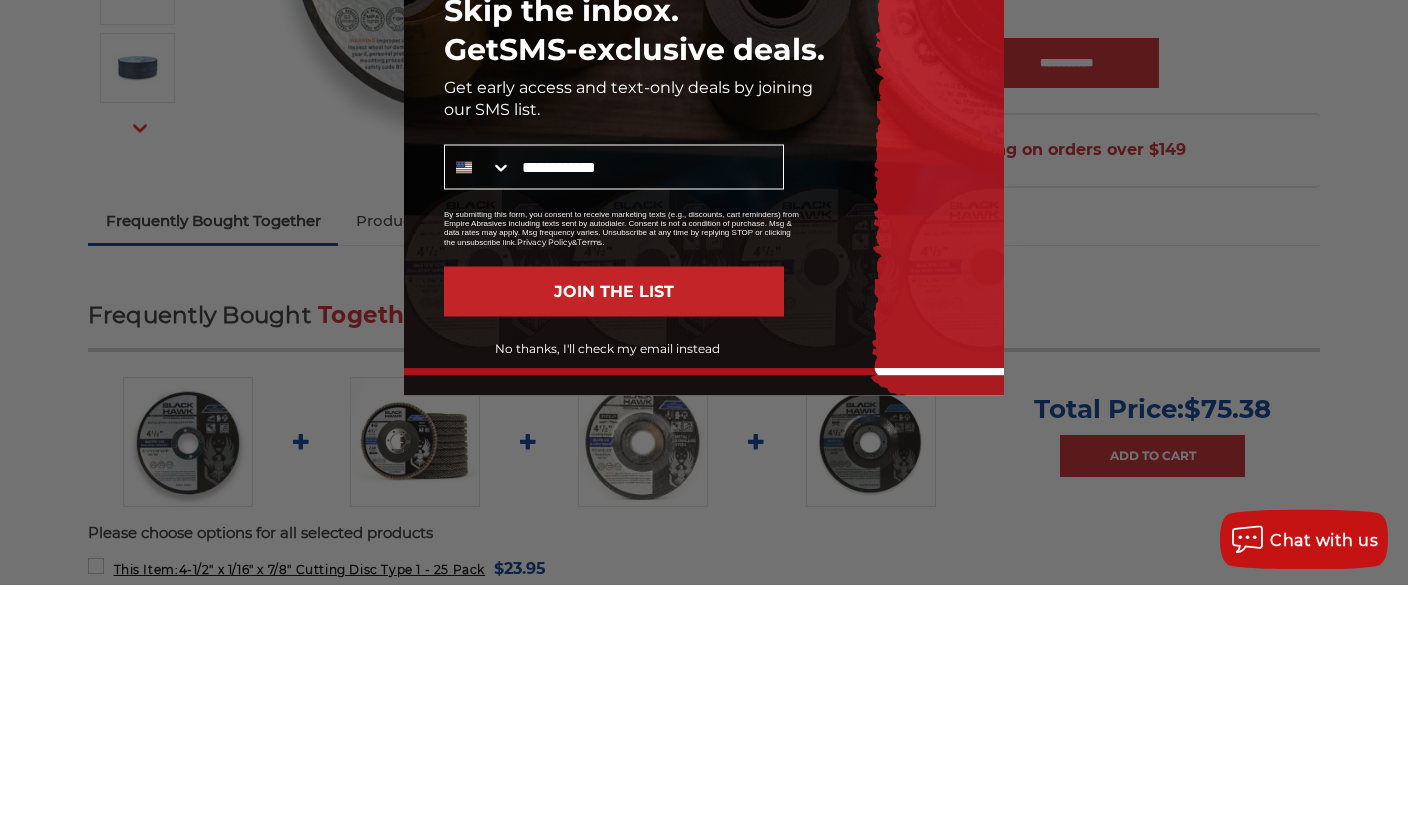 type on "**********" 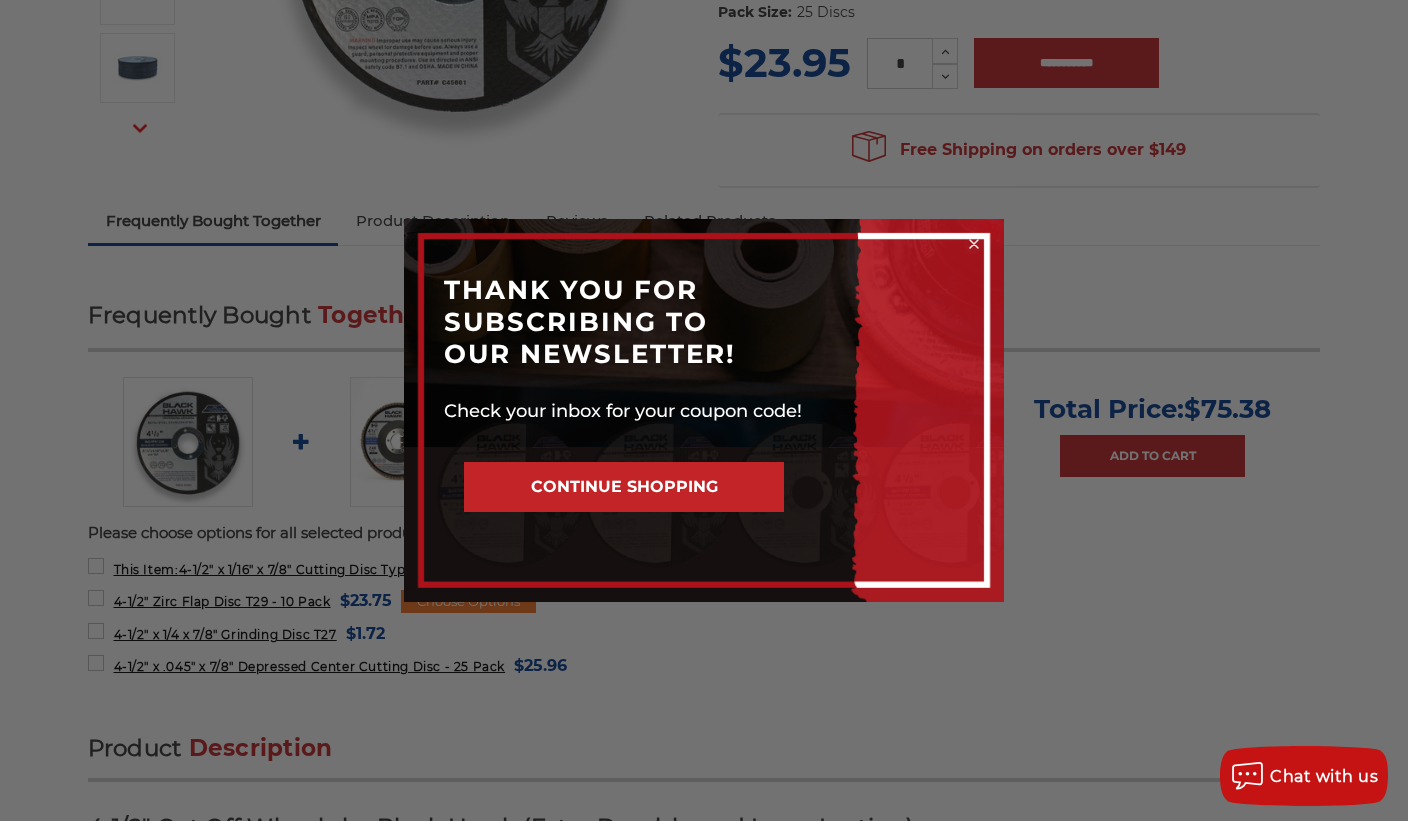 click on "CONTINUE SHOPPING" at bounding box center (624, 487) 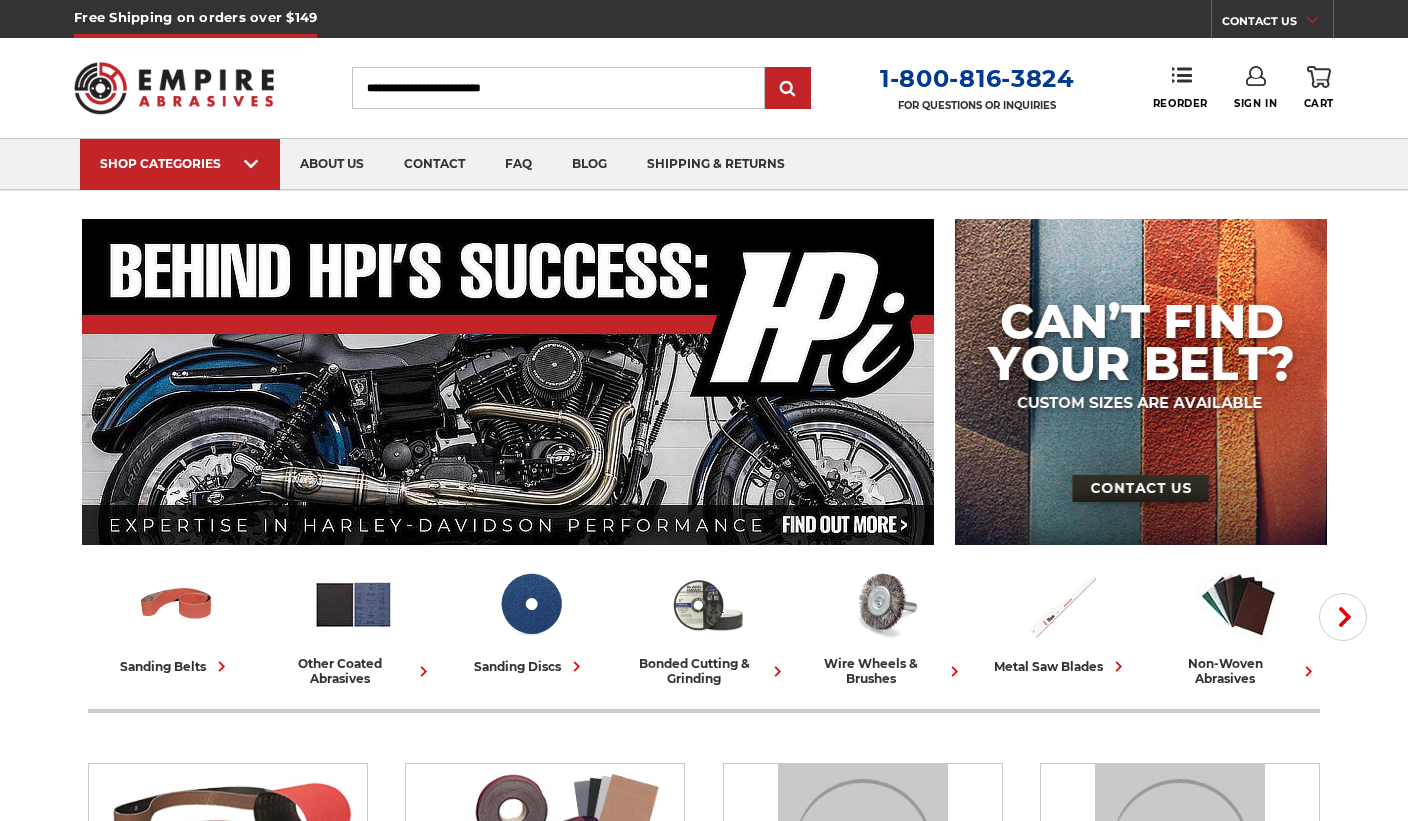 scroll, scrollTop: 0, scrollLeft: 0, axis: both 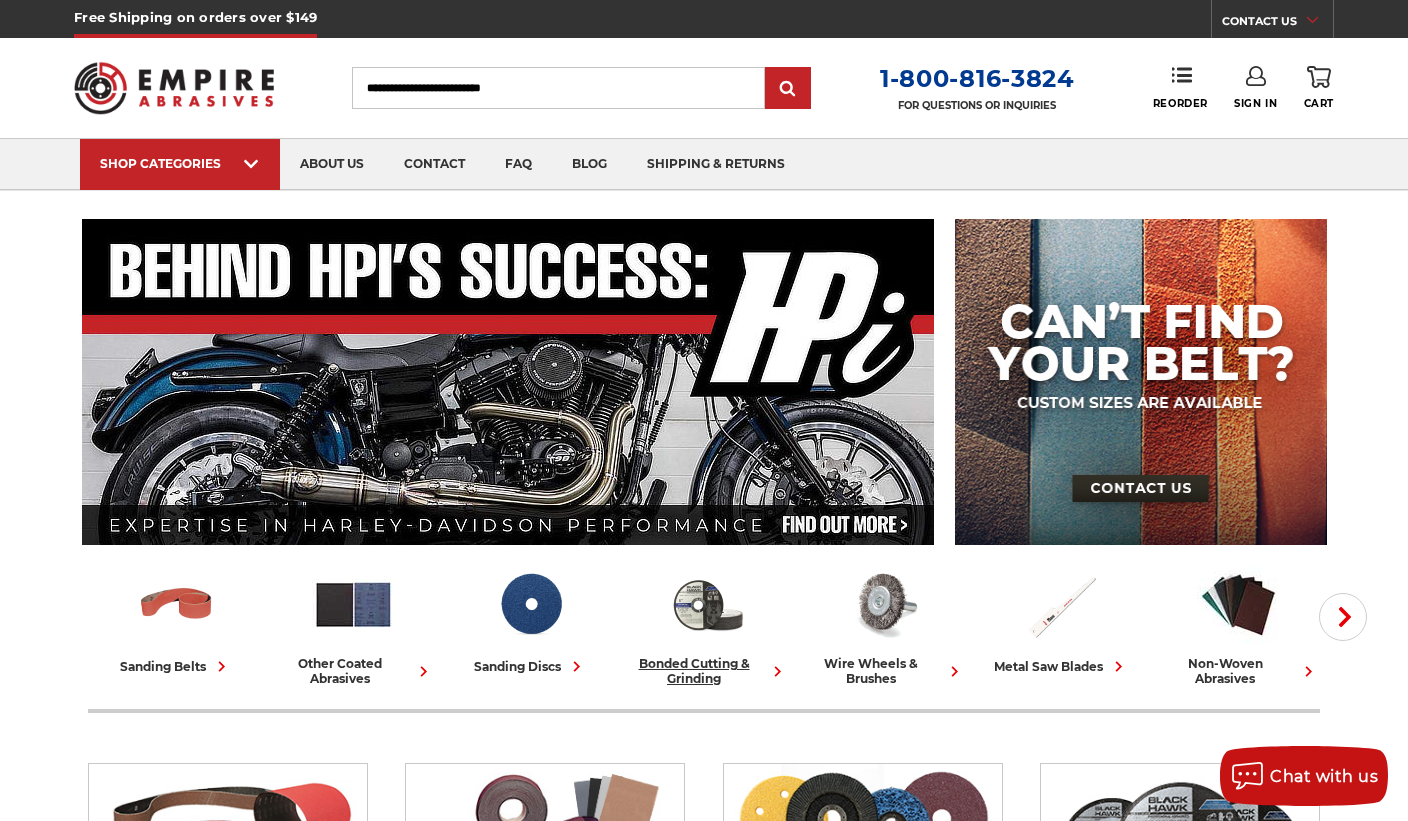 click at bounding box center [707, 604] 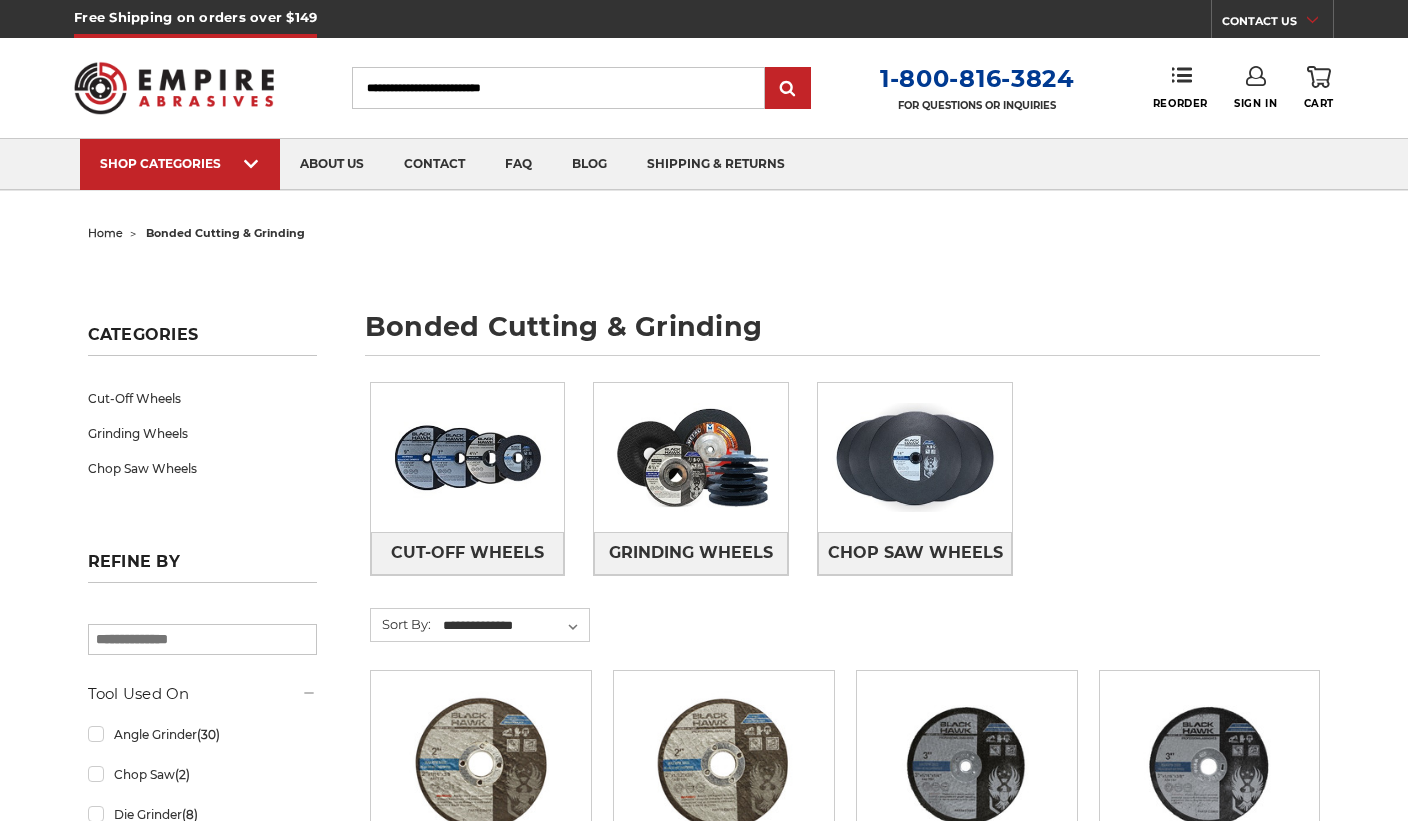 scroll, scrollTop: 0, scrollLeft: 0, axis: both 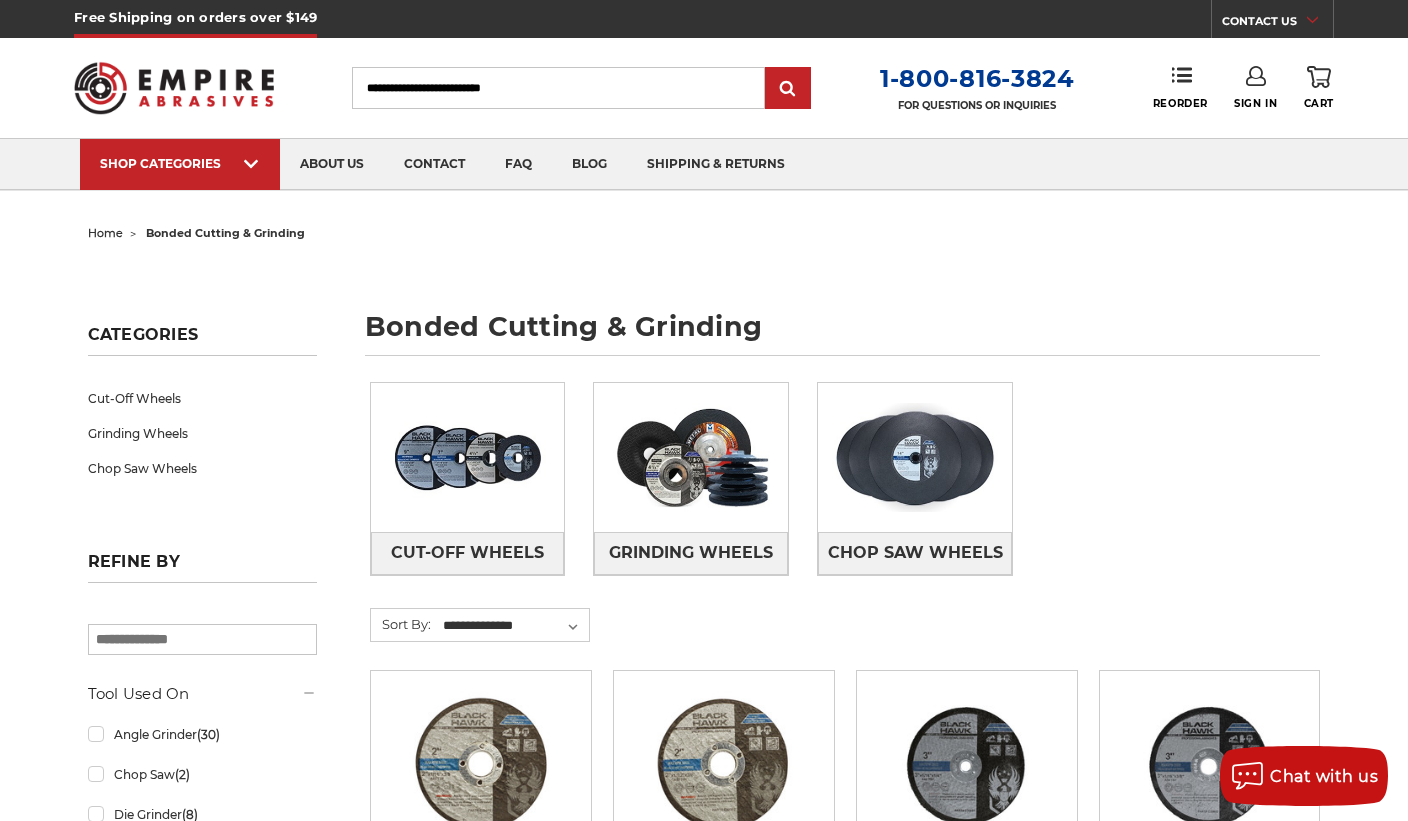 click at bounding box center (468, 457) 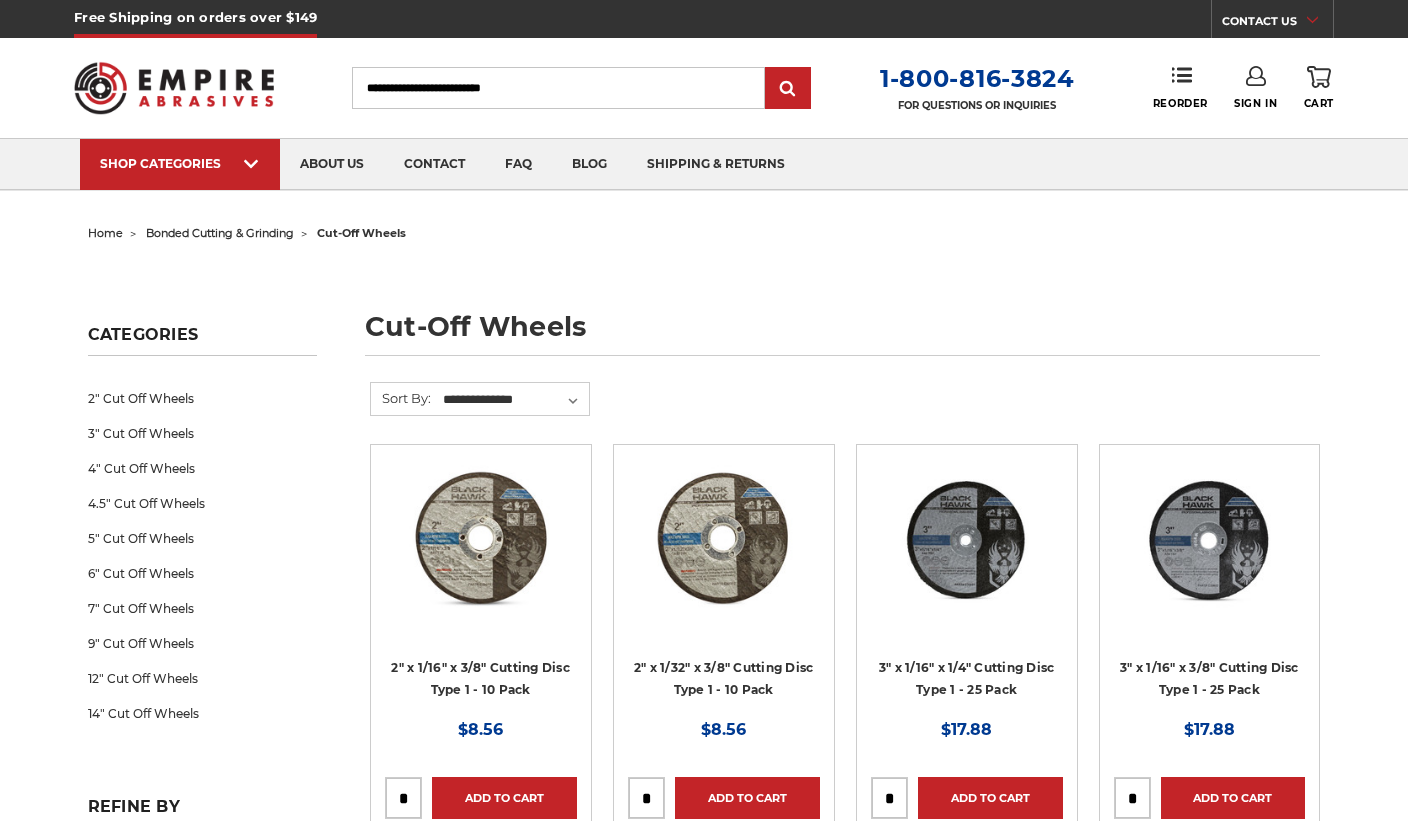 scroll, scrollTop: 0, scrollLeft: 0, axis: both 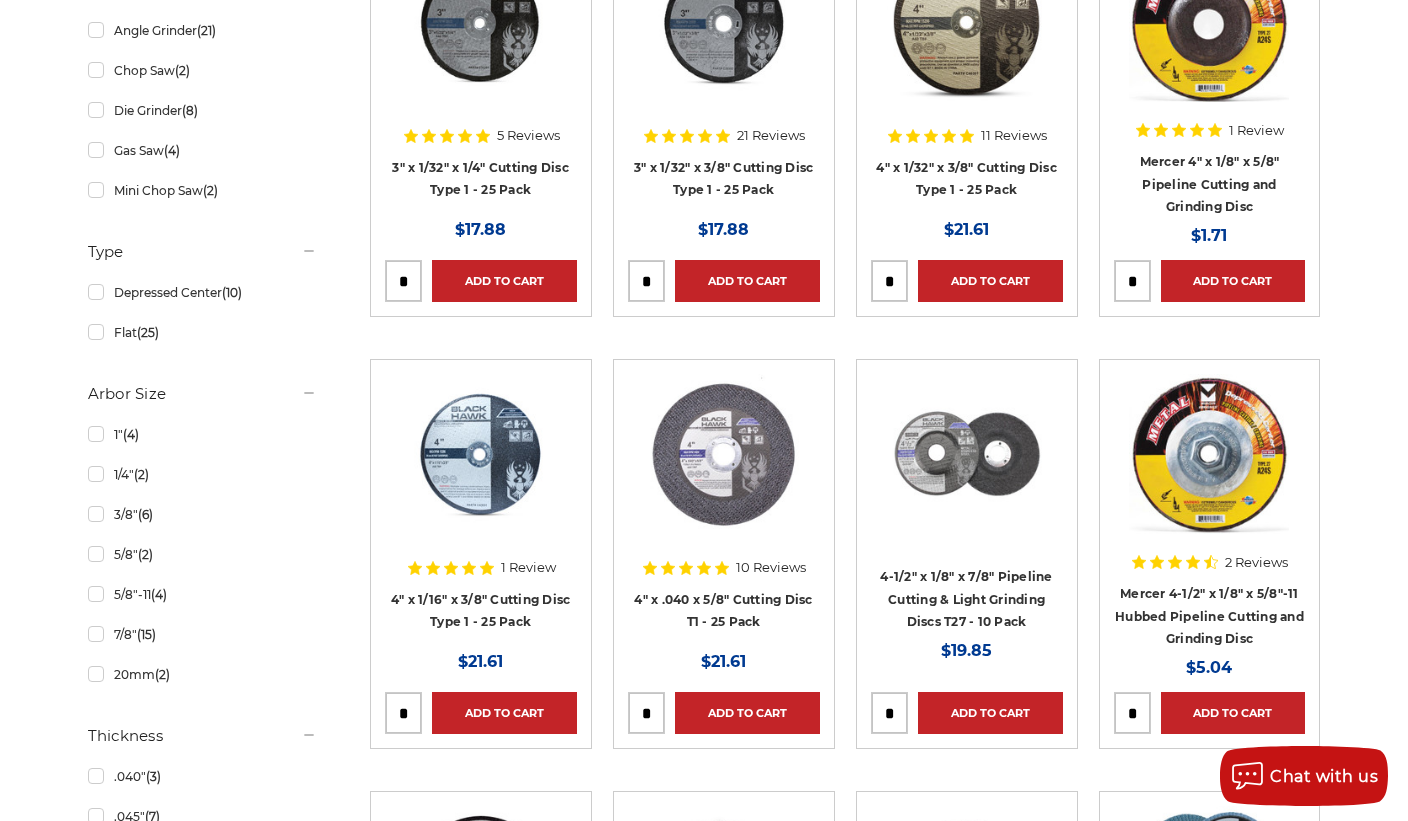 click on "4-1/2" x 1/8" x 7/8" Pipeline Cutting & Light Grinding Discs T27 - 10 Pack" at bounding box center (966, 599) 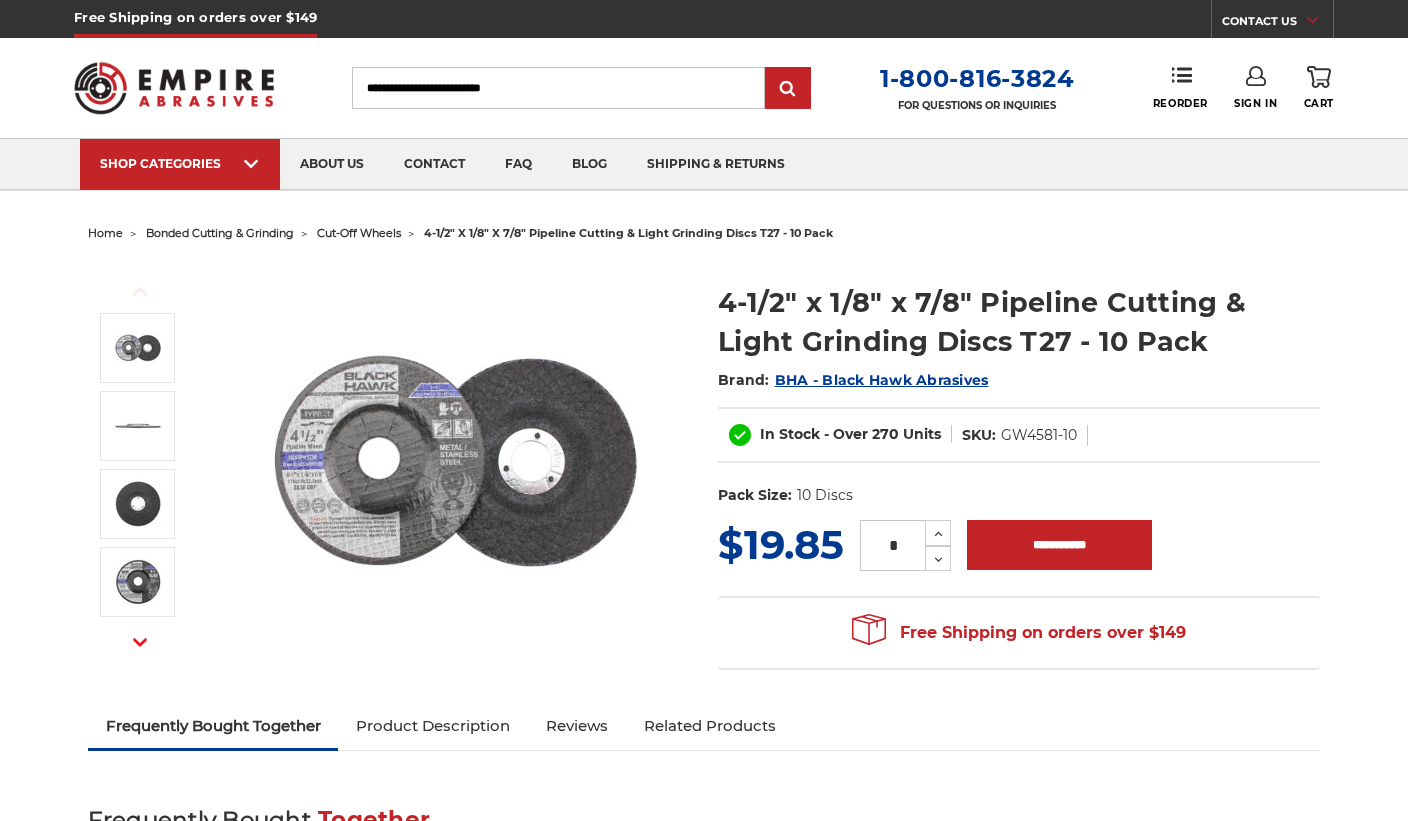 scroll, scrollTop: 0, scrollLeft: 0, axis: both 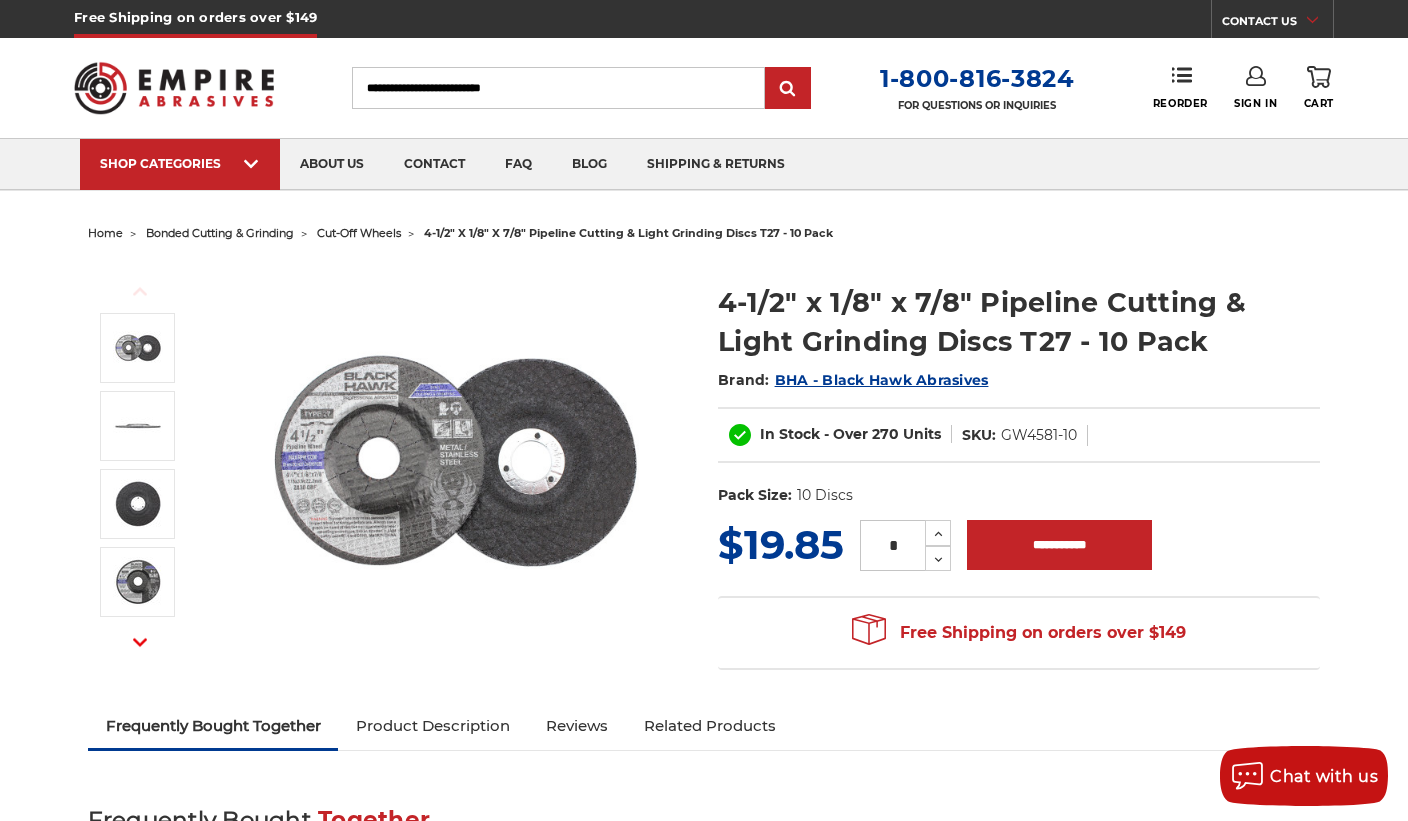 click on "Increase Quantity:" at bounding box center (938, 533) 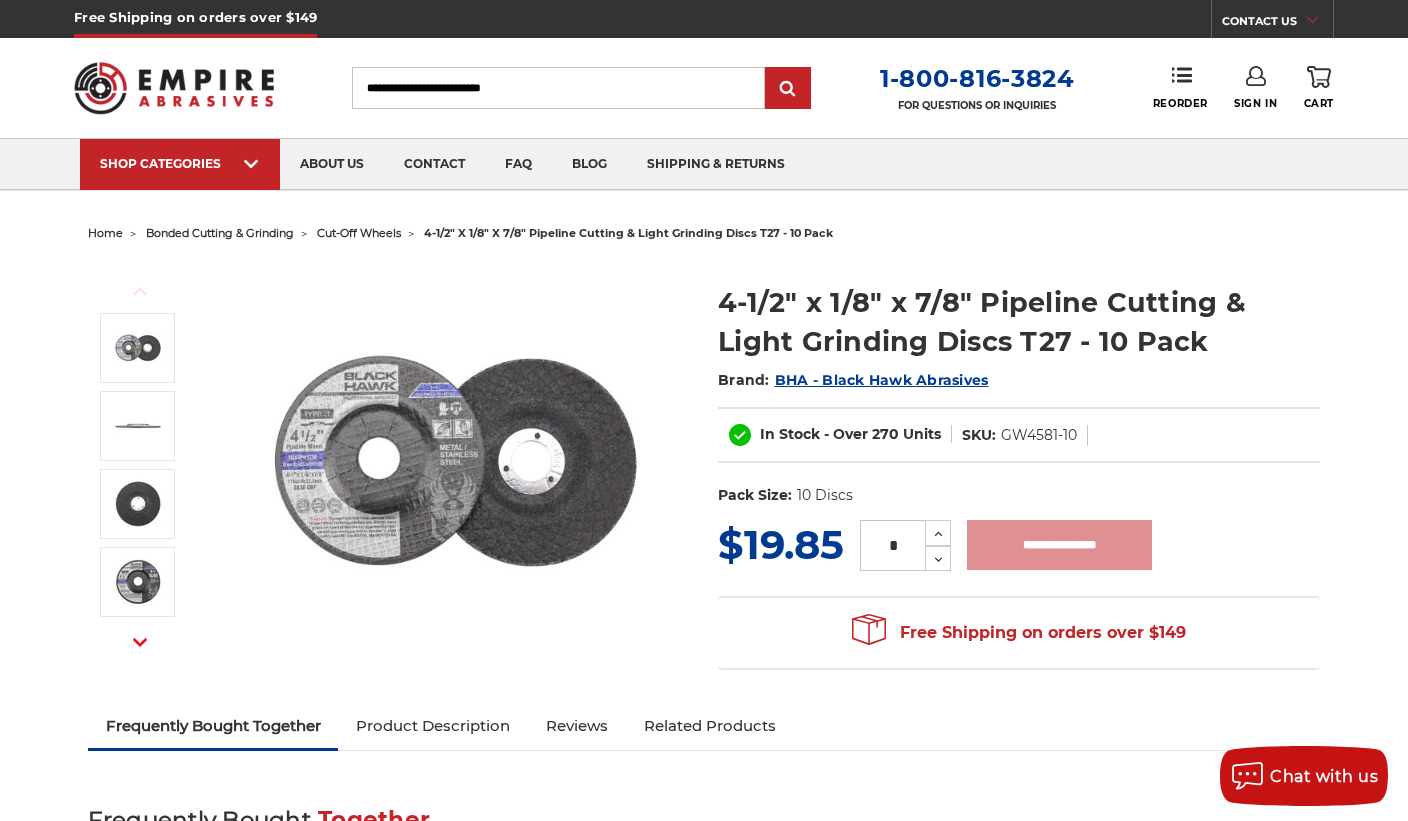 type on "**********" 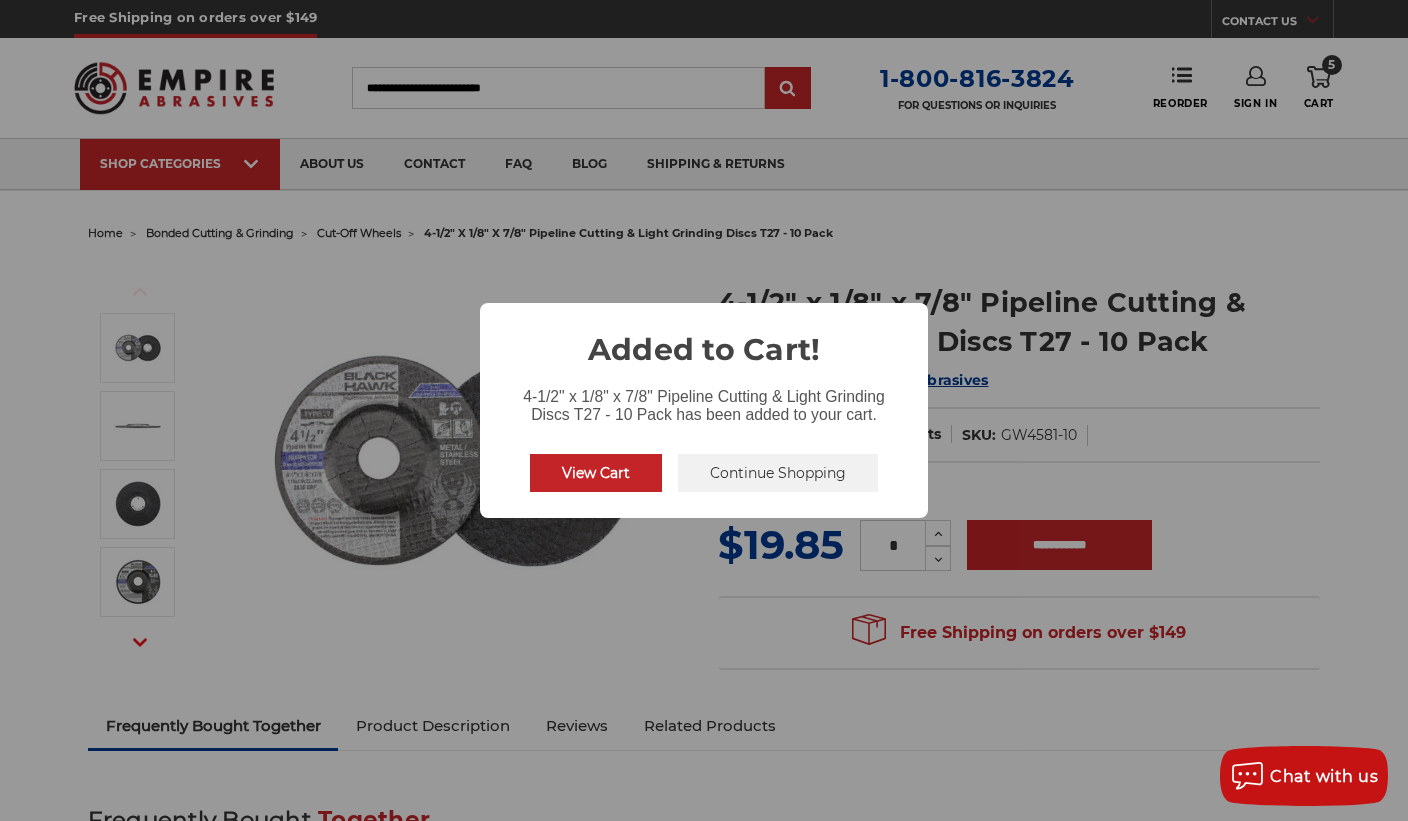 click on "Continue Shopping" at bounding box center (778, 473) 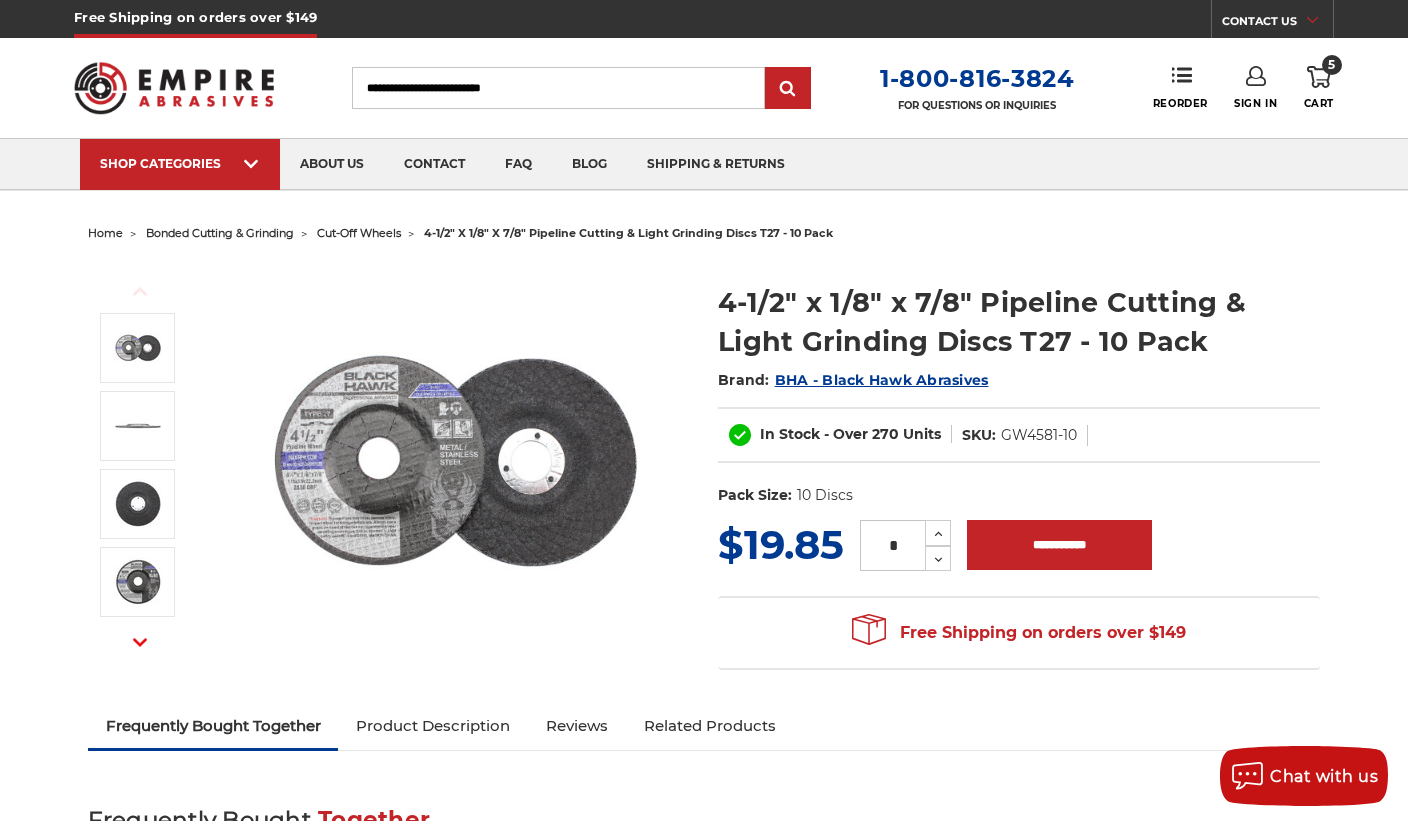 click on "View All   Carbide Burrs" at bounding box center (896, 189) 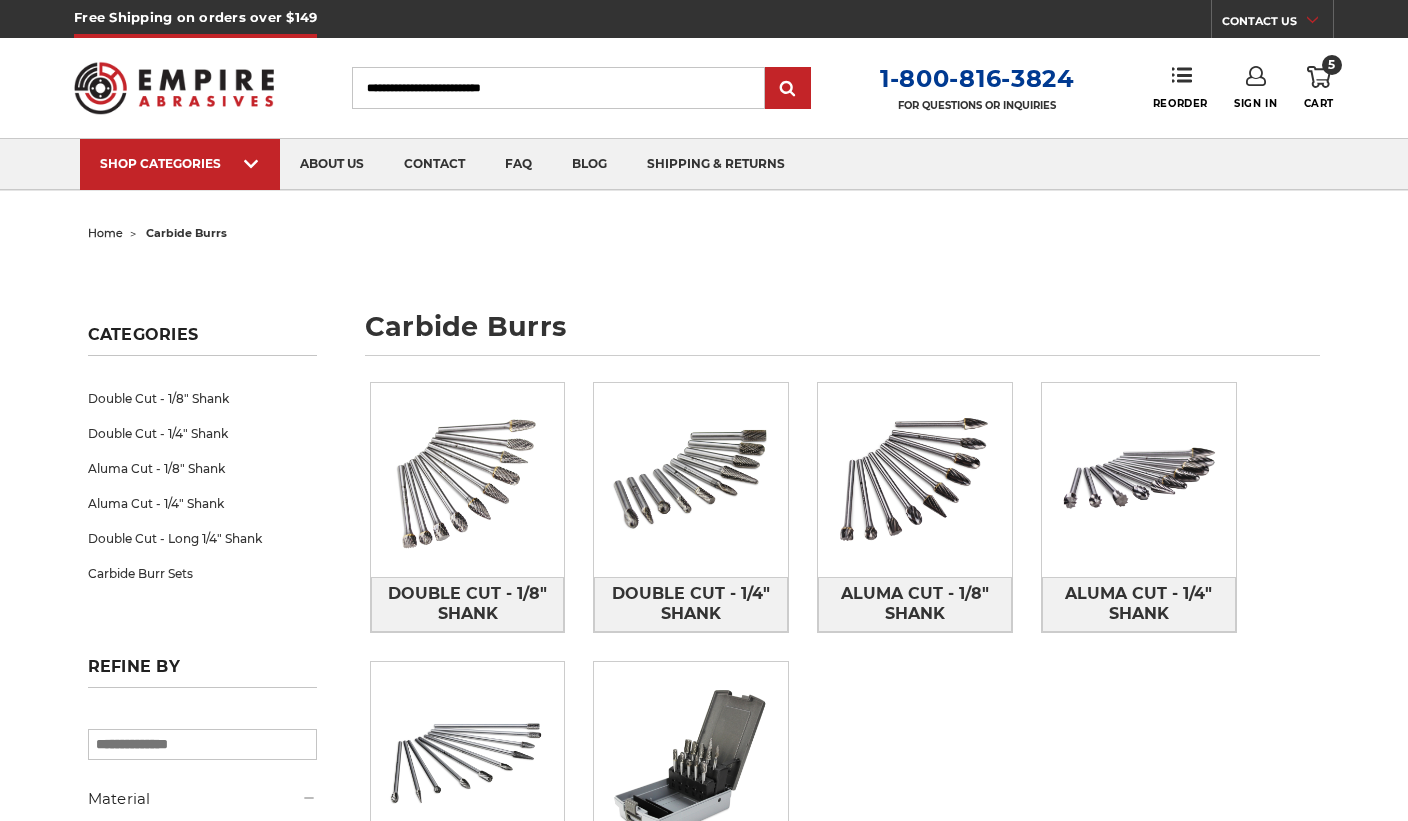 scroll, scrollTop: 0, scrollLeft: 0, axis: both 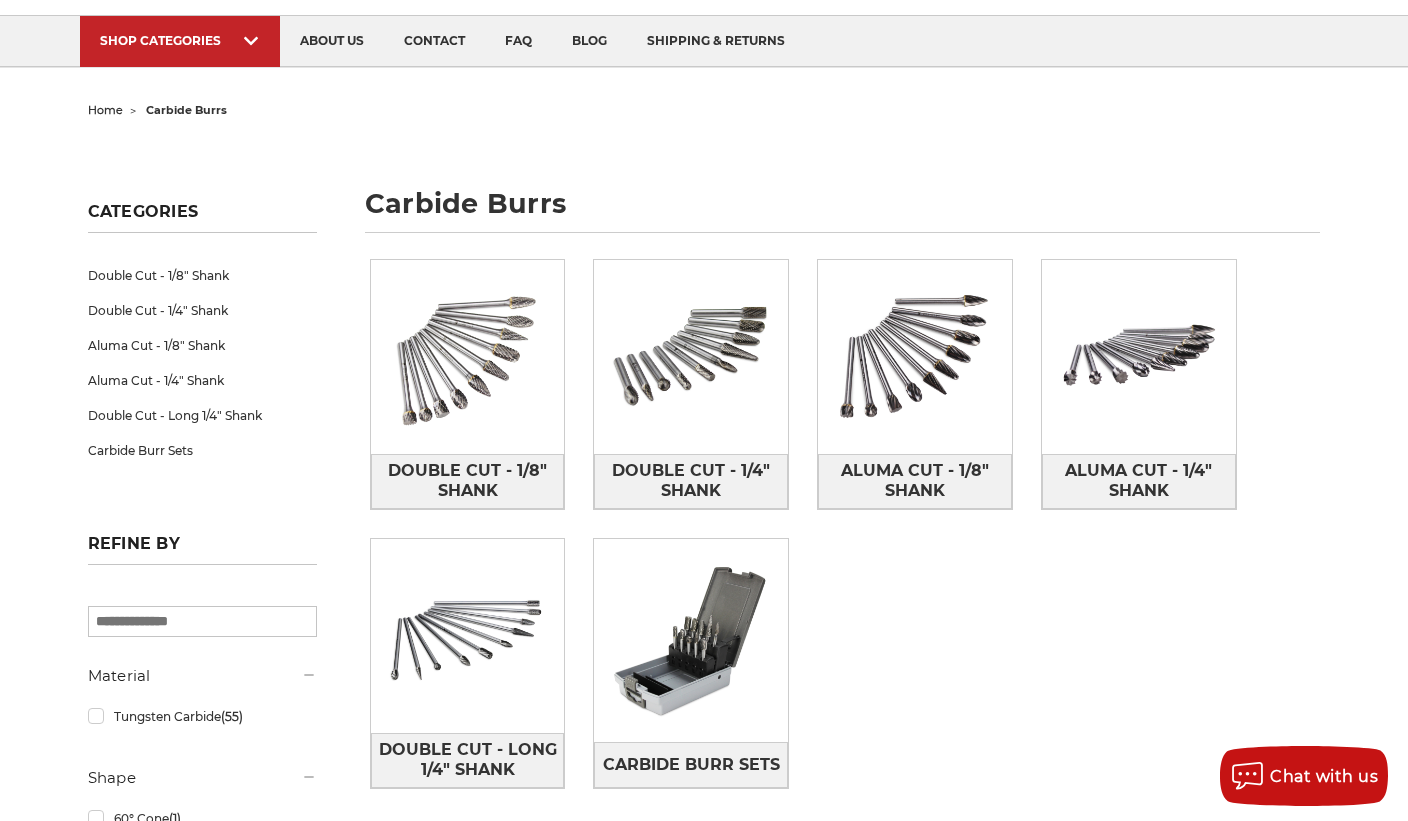 click at bounding box center (691, 641) 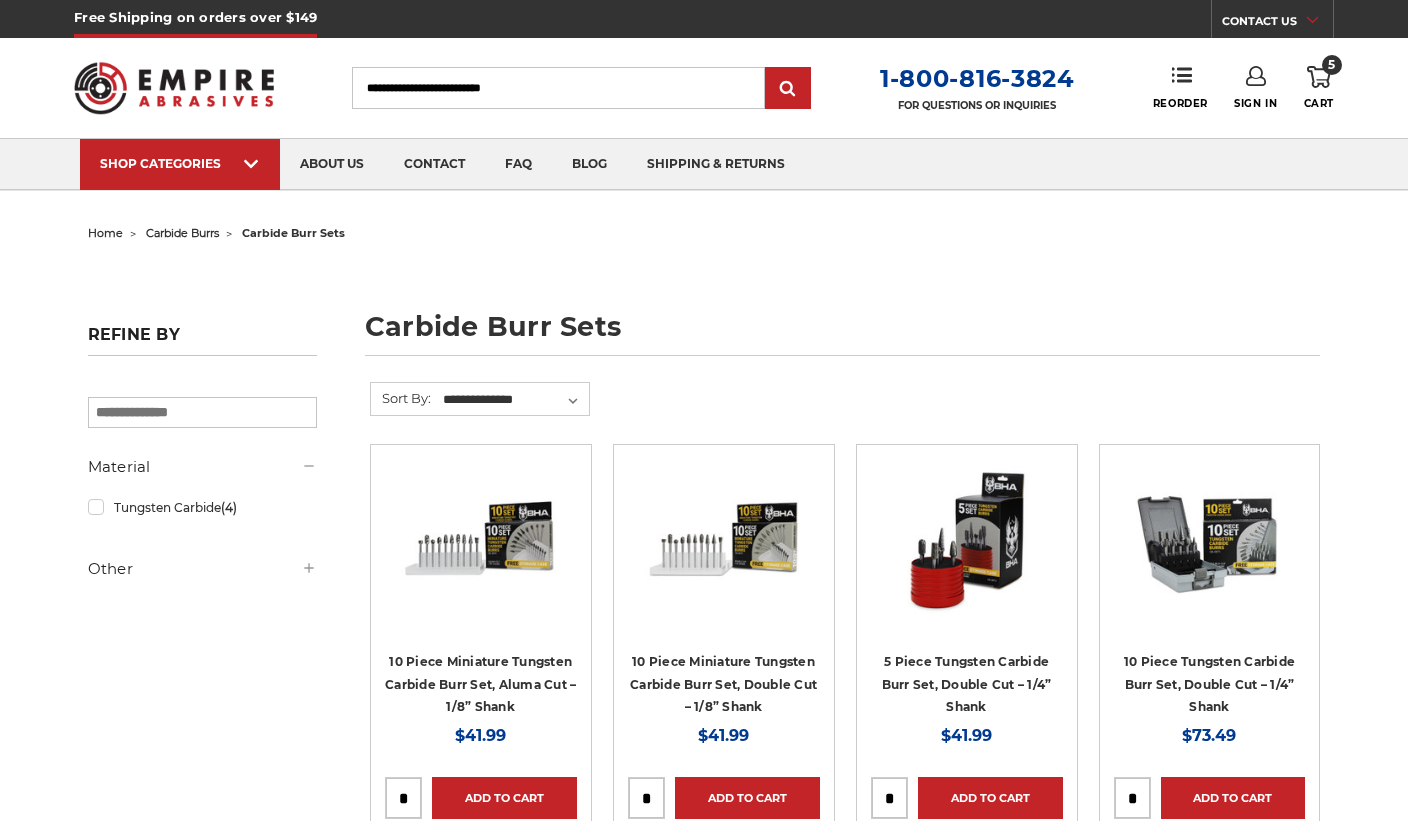 scroll, scrollTop: 0, scrollLeft: 0, axis: both 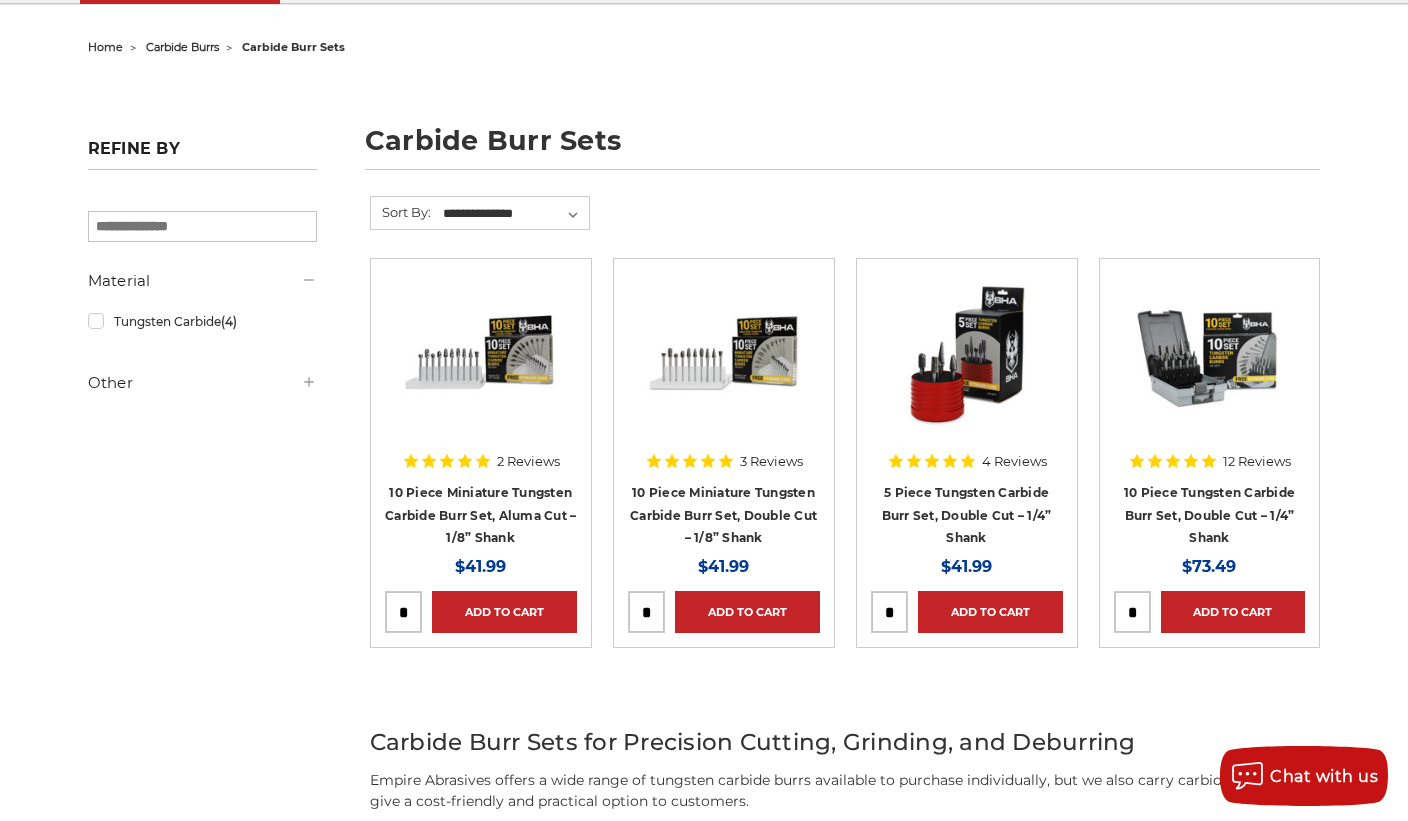 click on "**********" at bounding box center [845, 2335] 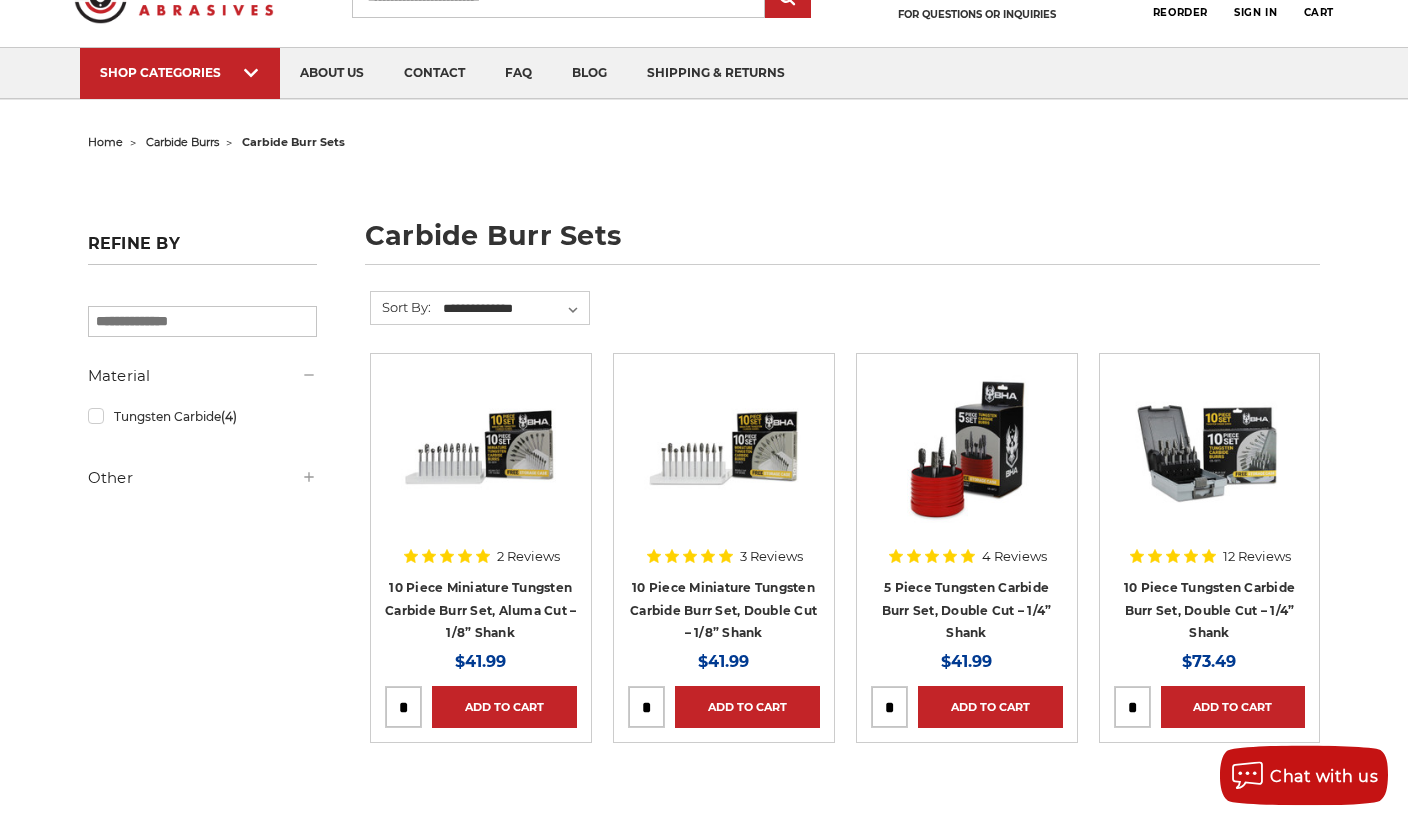 scroll, scrollTop: 91, scrollLeft: 0, axis: vertical 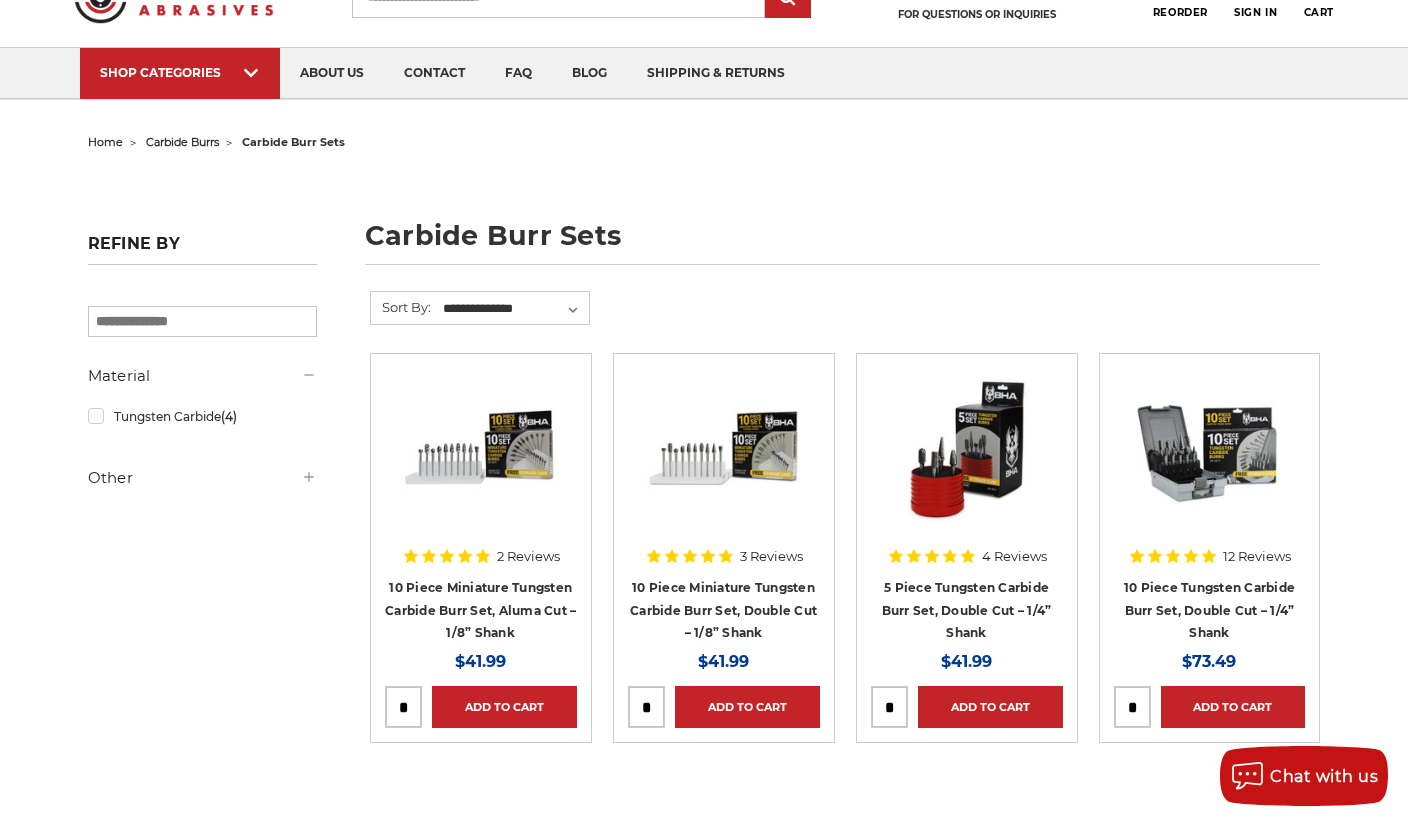 click at bounding box center [967, 464] 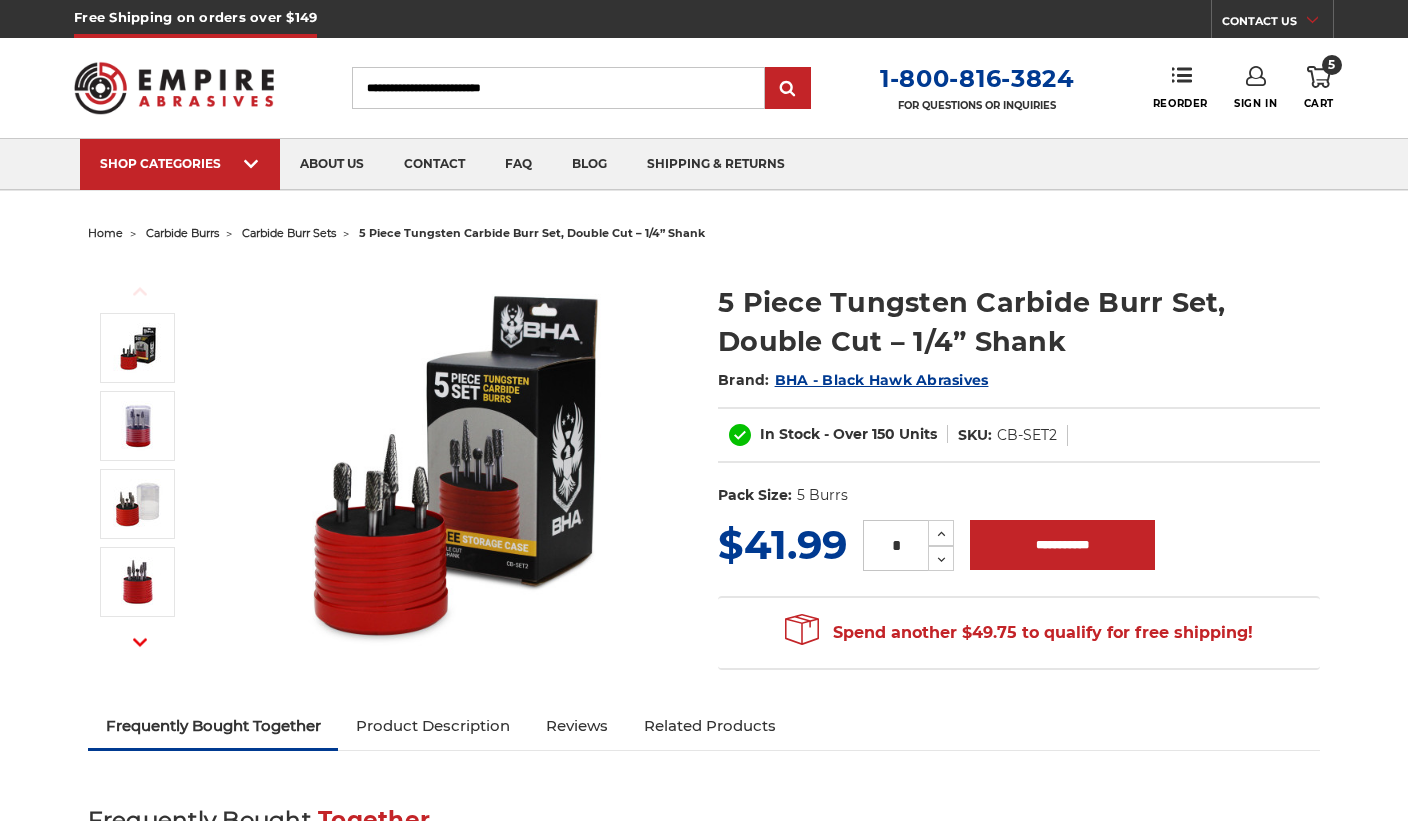scroll, scrollTop: 0, scrollLeft: 0, axis: both 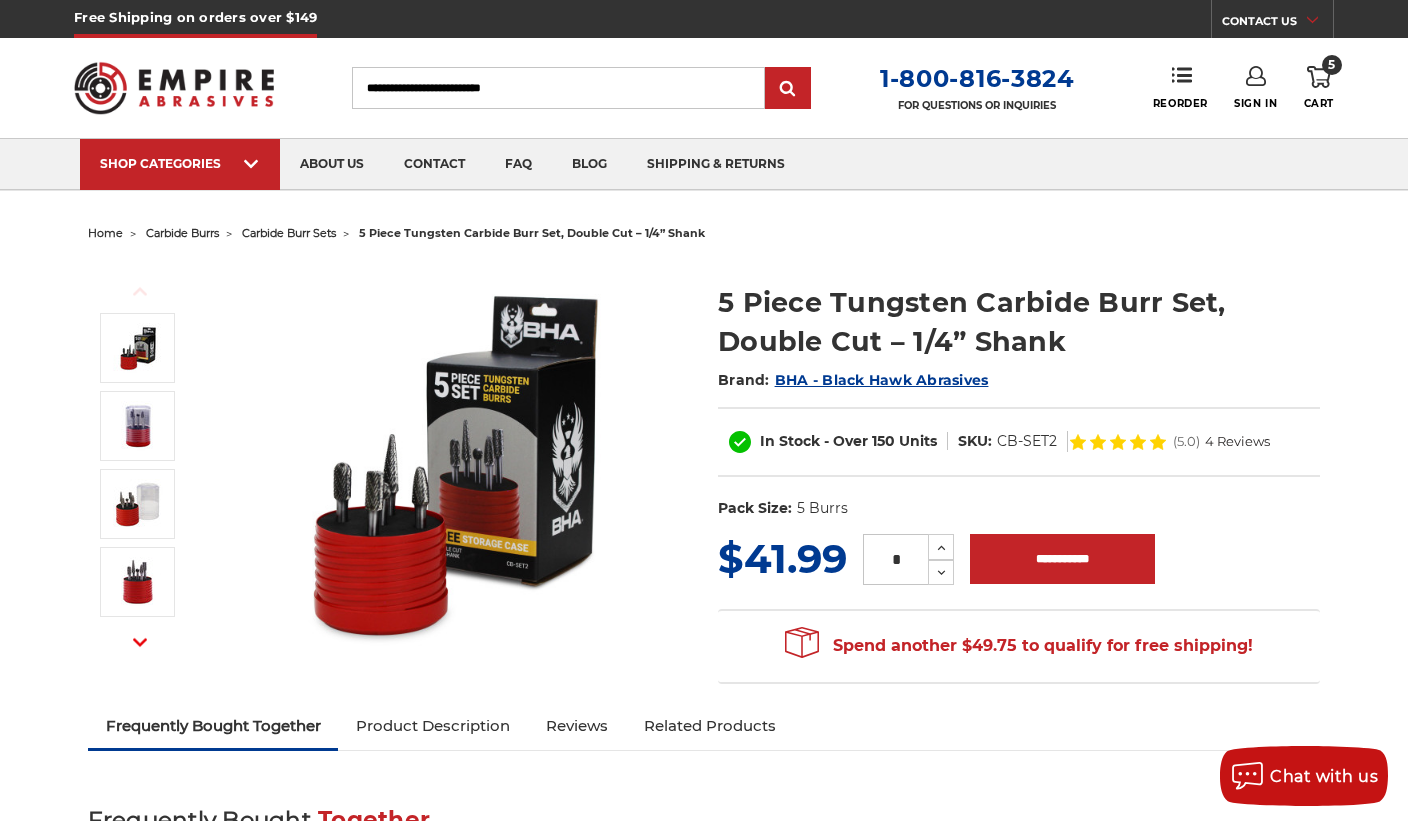 click 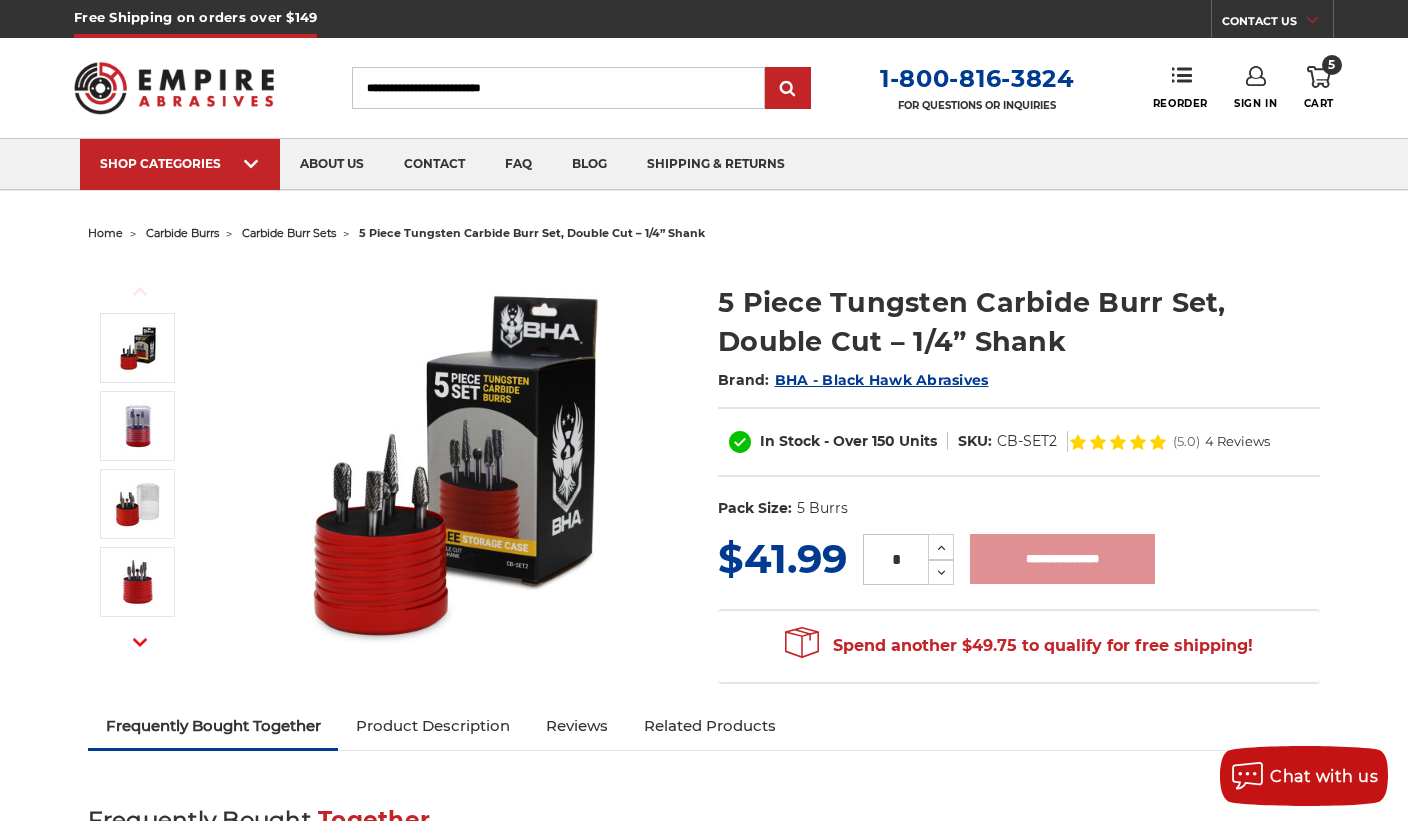 type on "**********" 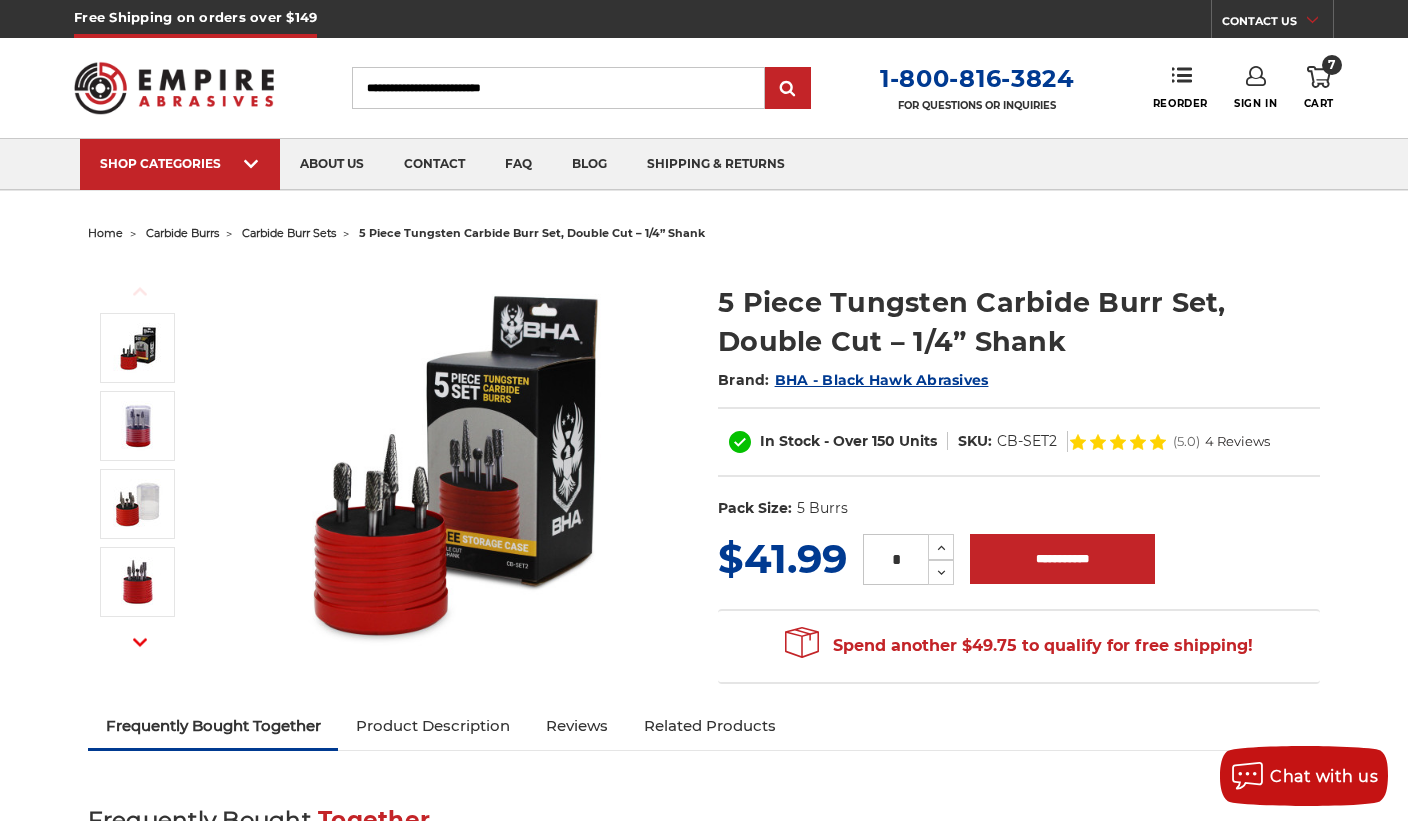 click on "5 Piece Tungsten Carbide Burr Set, Double Cut – 1/4” Shank
Brand:   BHA - Black Hawk Abrasives
In Stock
- Over
150
Units
SKU:
CB-SET2
(5.0) 4 Reviews
UPC:
Cut:" at bounding box center [1019, 406] 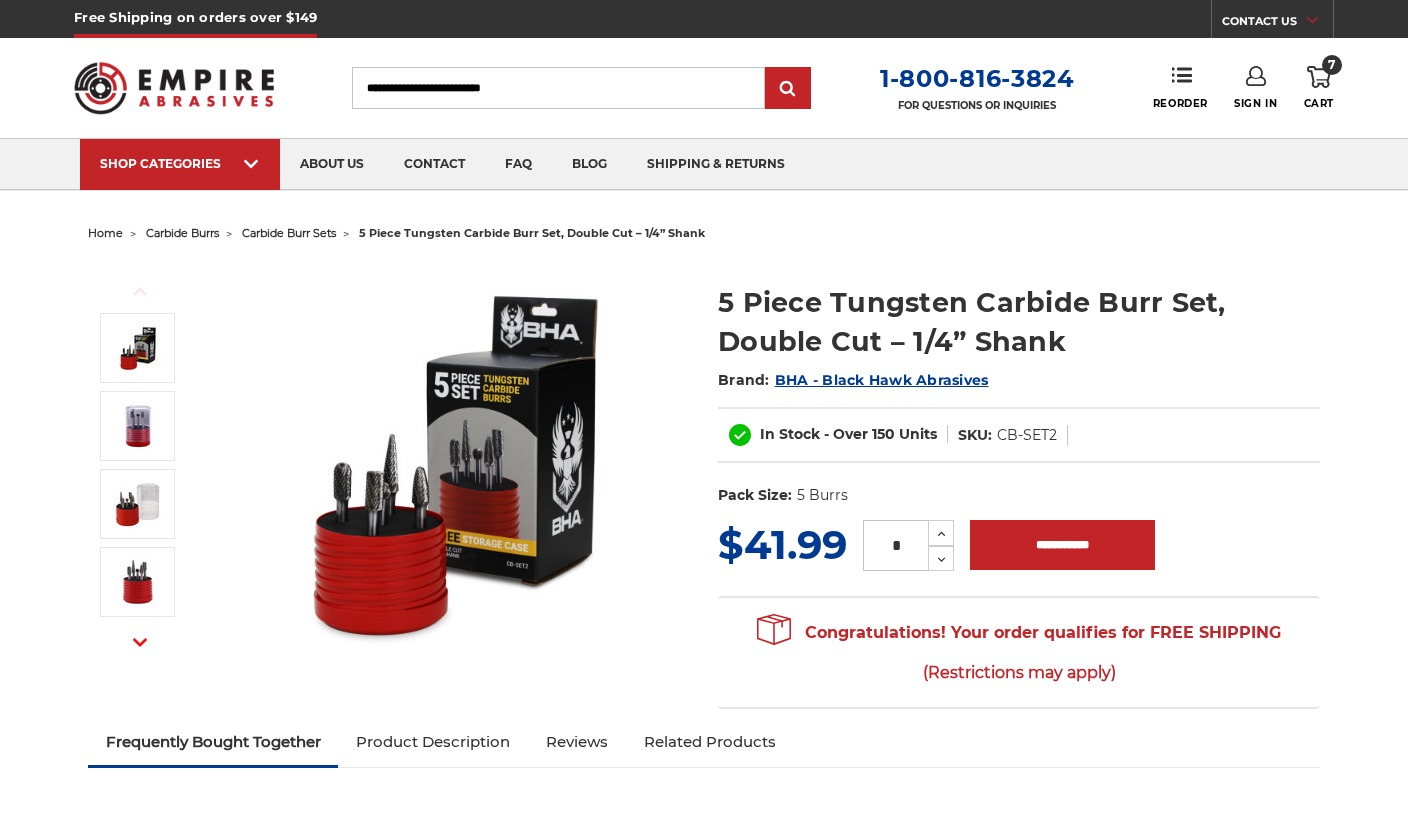 scroll, scrollTop: 0, scrollLeft: 0, axis: both 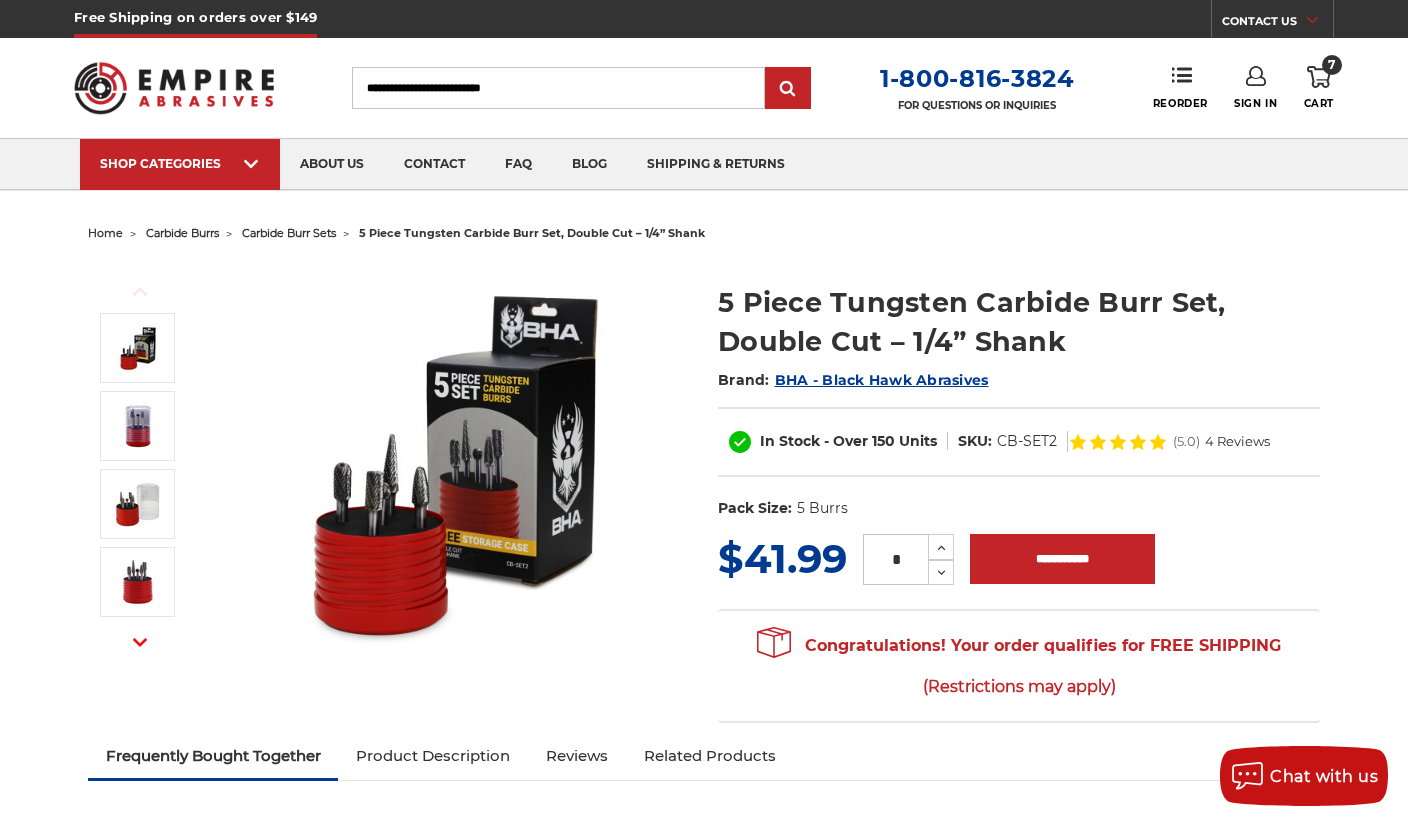 click on "View All   Metal Saw Blades" at bounding box center [1112, 189] 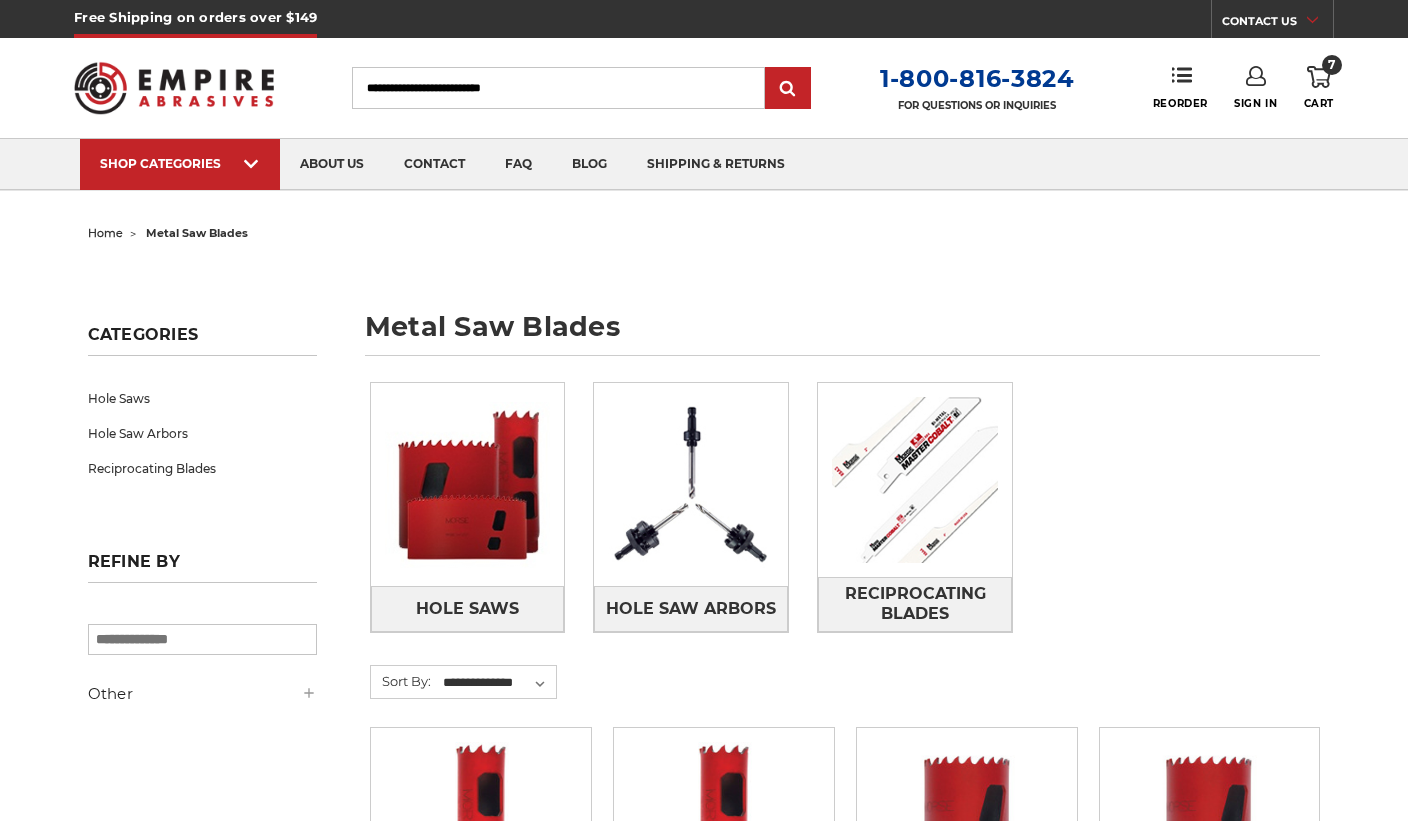 scroll, scrollTop: 0, scrollLeft: 0, axis: both 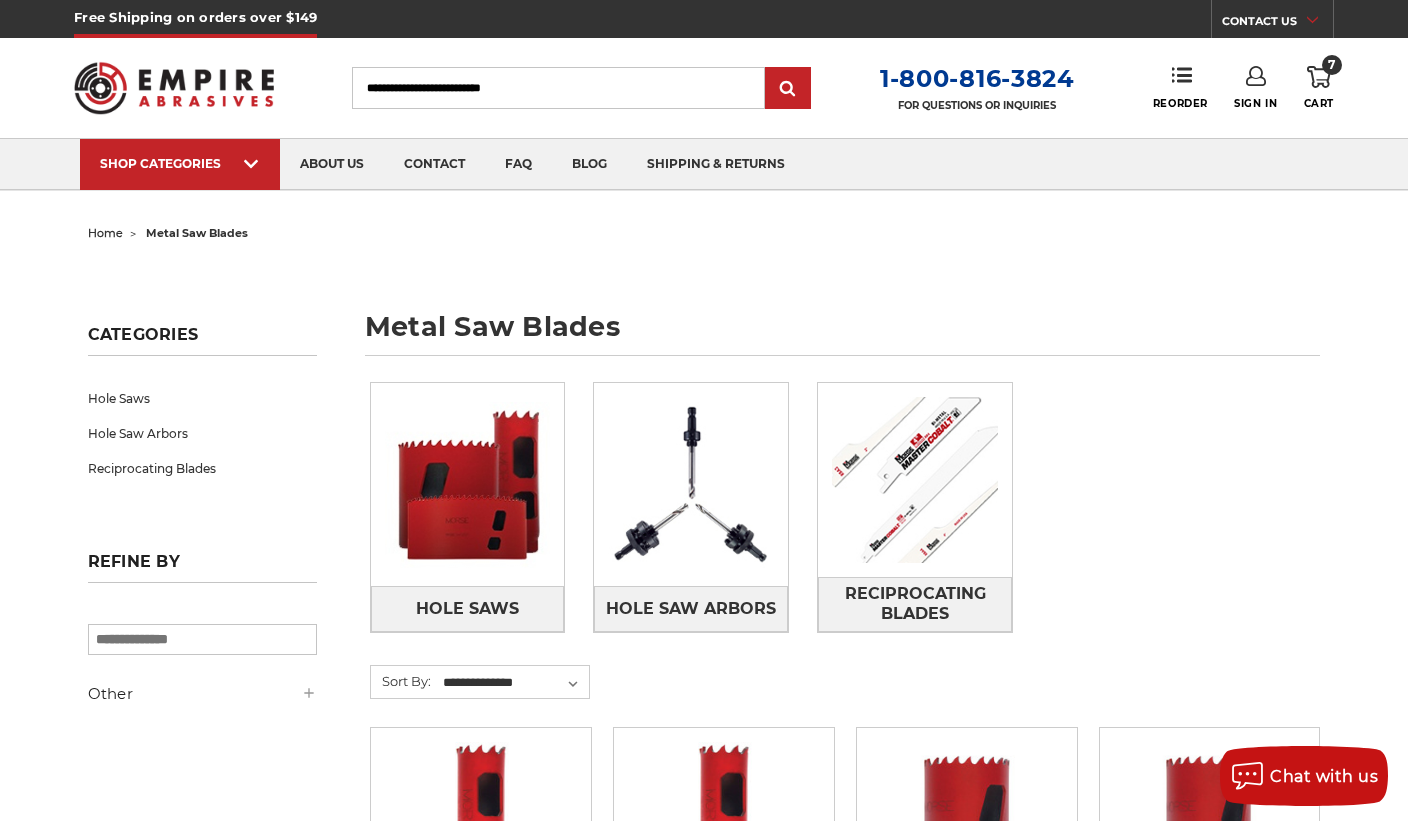 click on "7
Cart" at bounding box center [1319, 88] 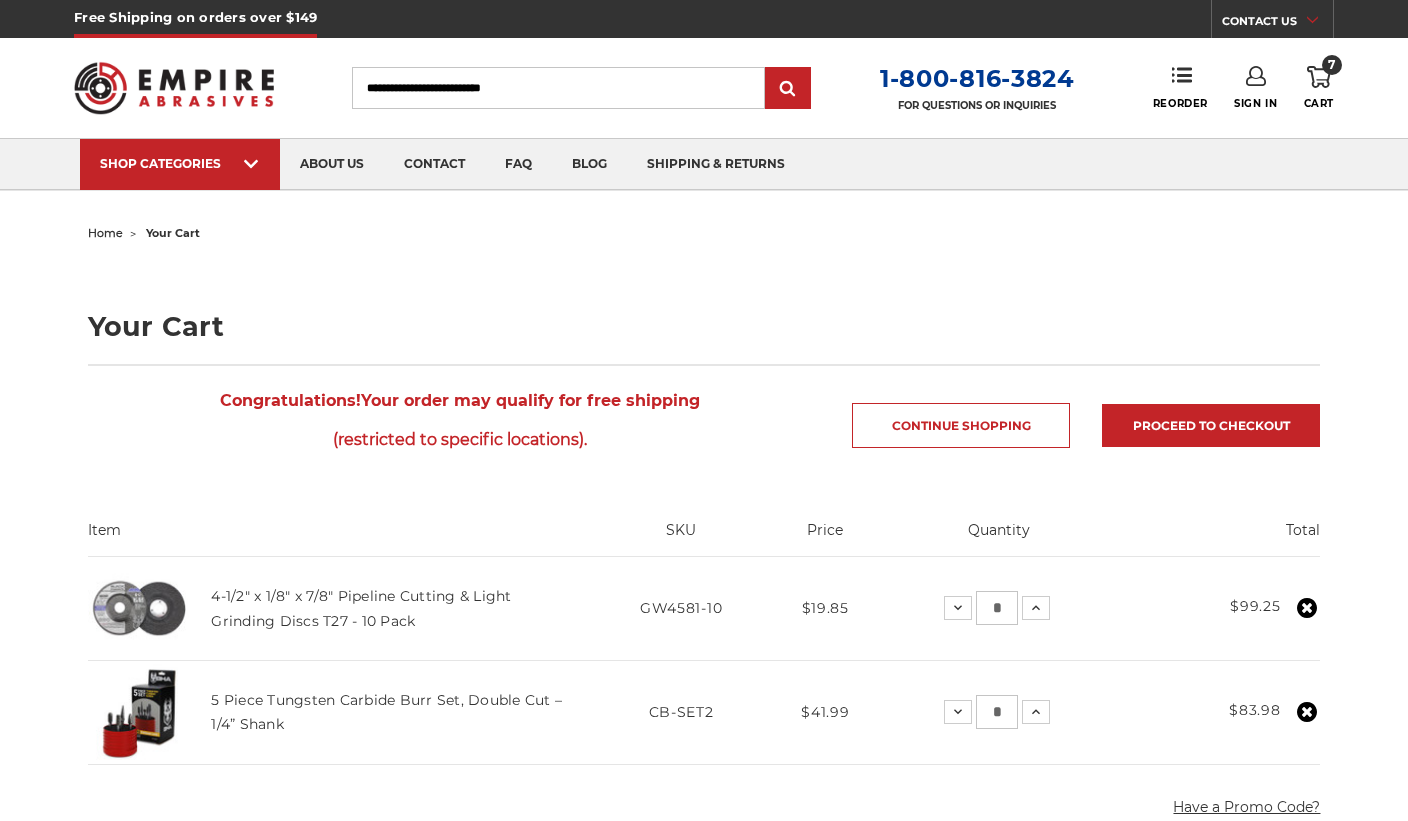 scroll, scrollTop: 0, scrollLeft: 0, axis: both 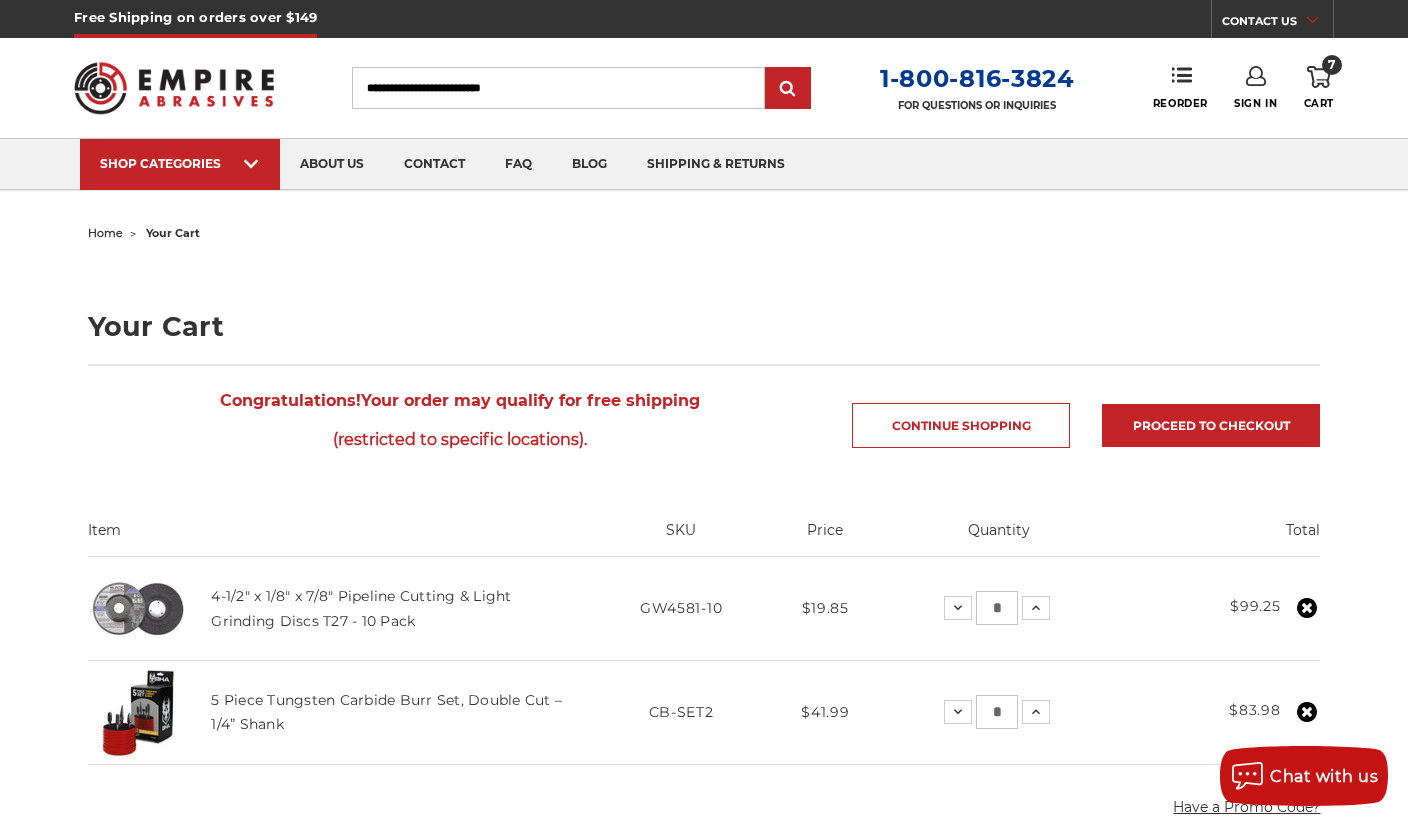 click on "Increase Quantity:" at bounding box center (1036, 608) 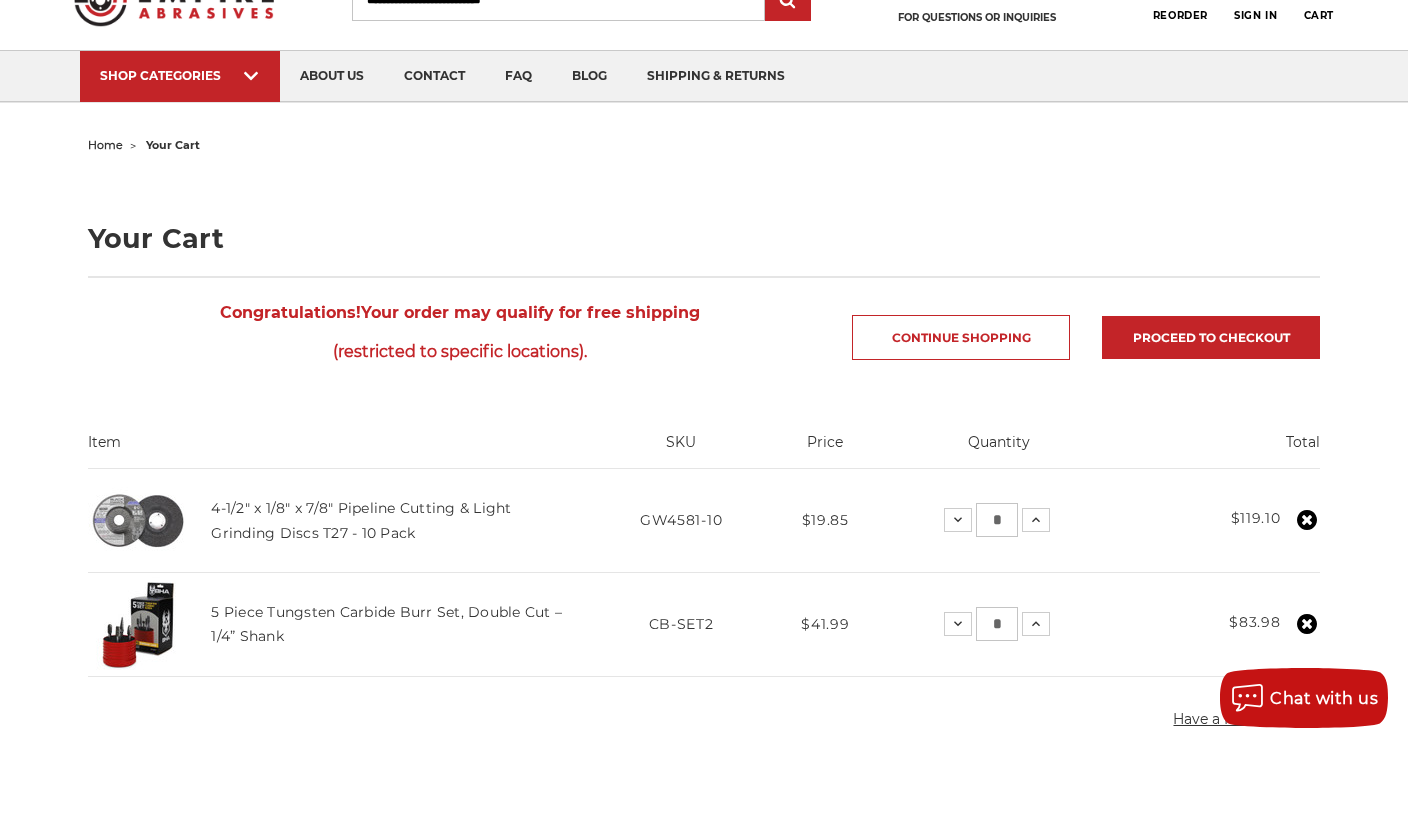 scroll, scrollTop: 88, scrollLeft: 0, axis: vertical 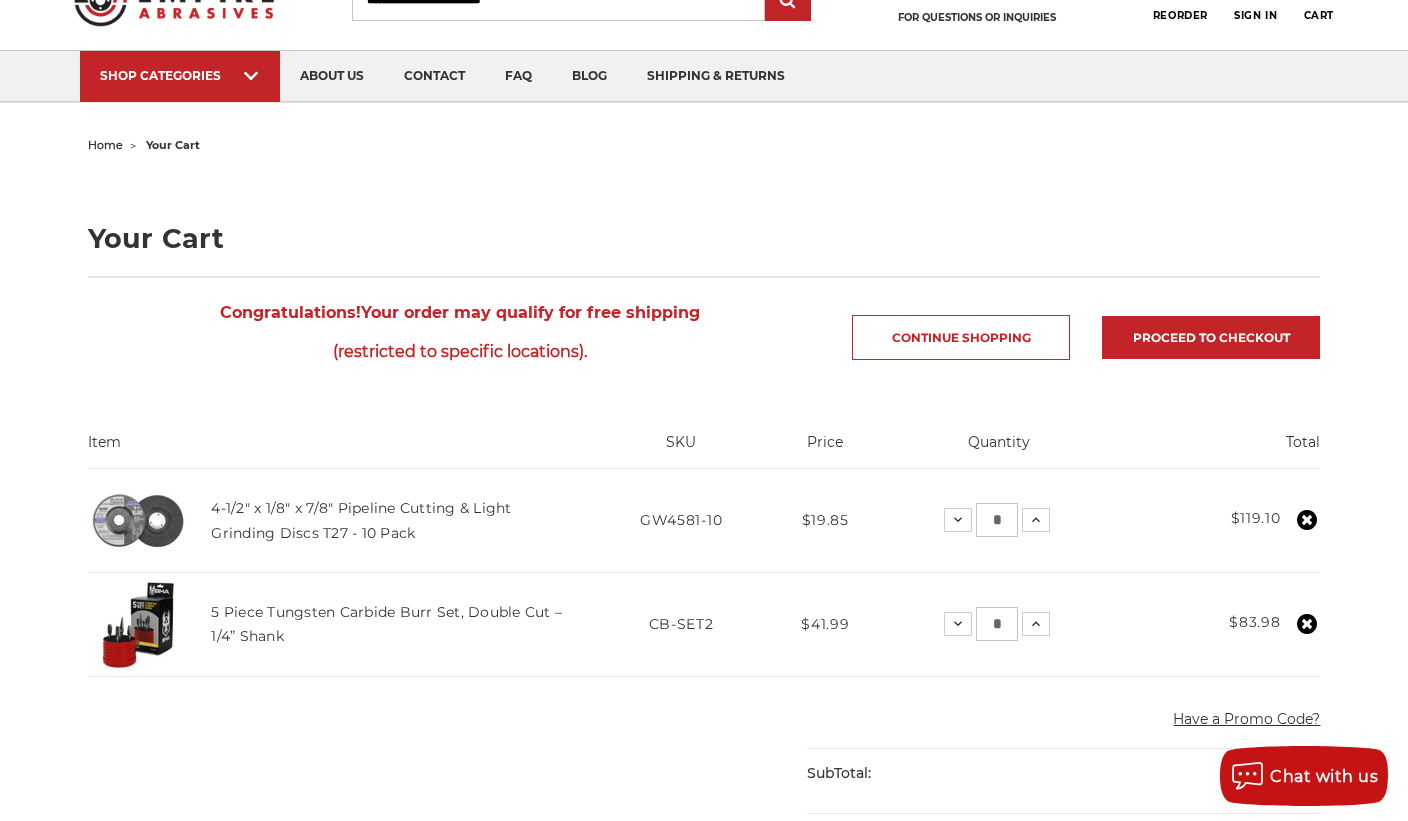 click on "Proceed to checkout" at bounding box center (1211, 337) 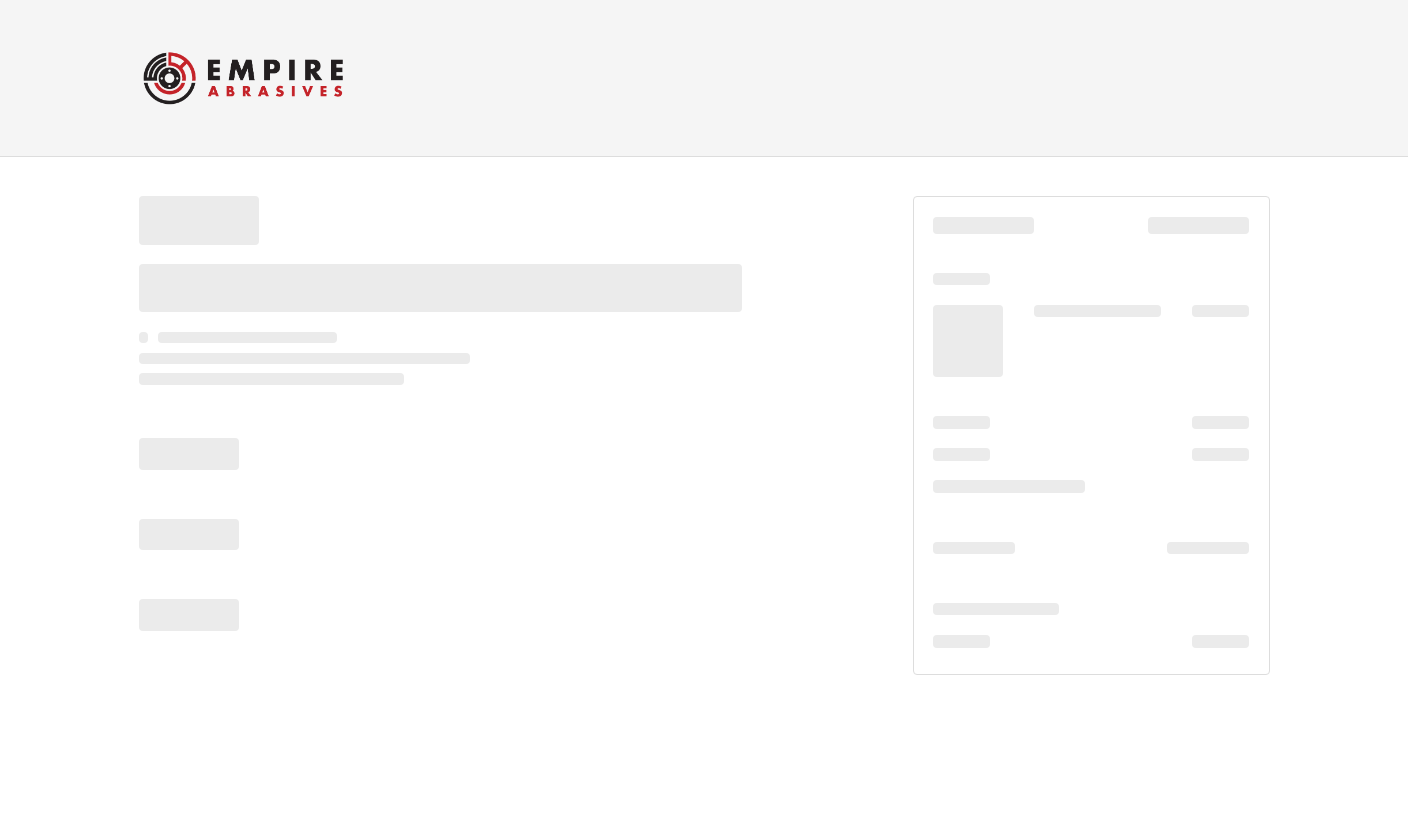 scroll, scrollTop: 0, scrollLeft: 0, axis: both 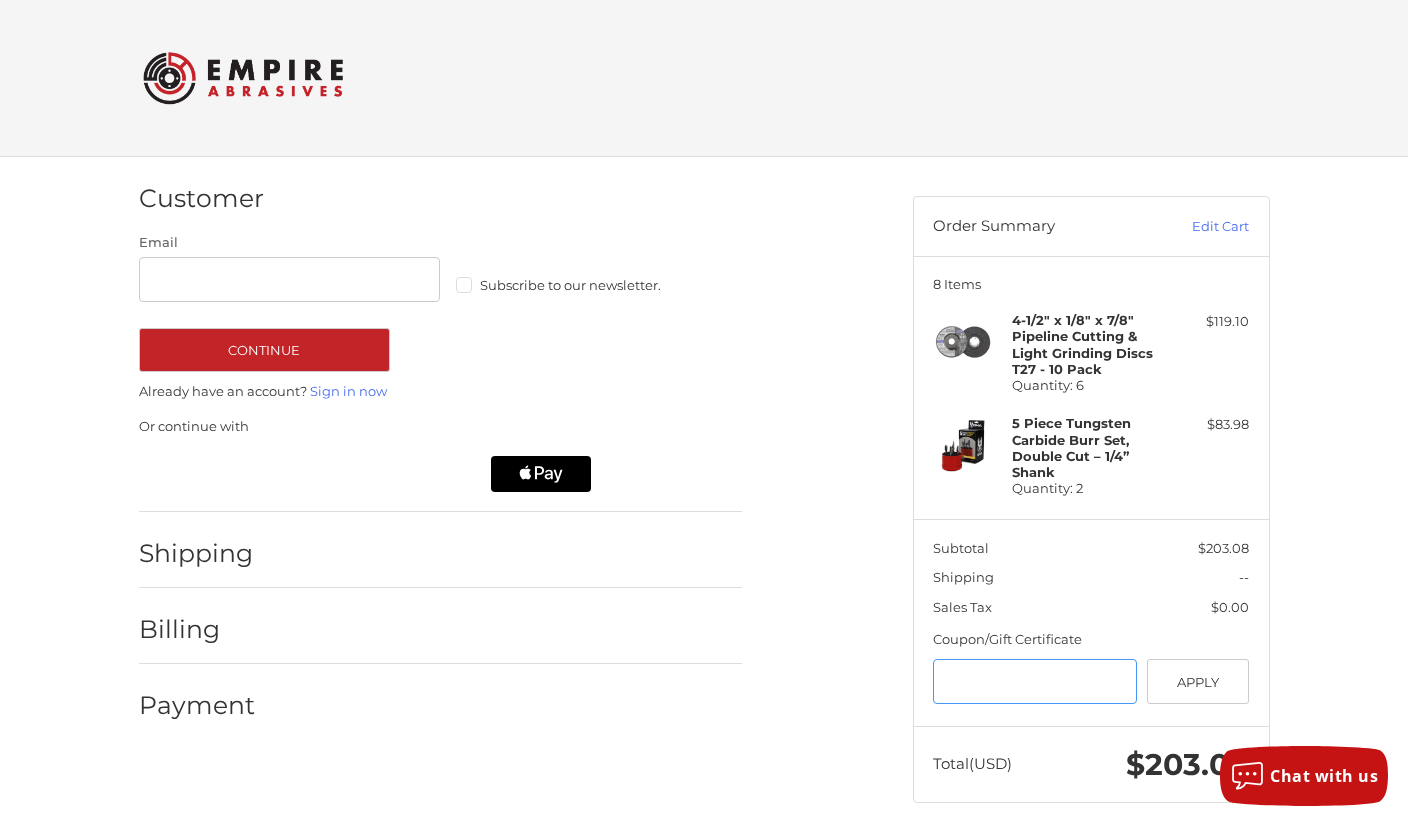 click at bounding box center [1035, 681] 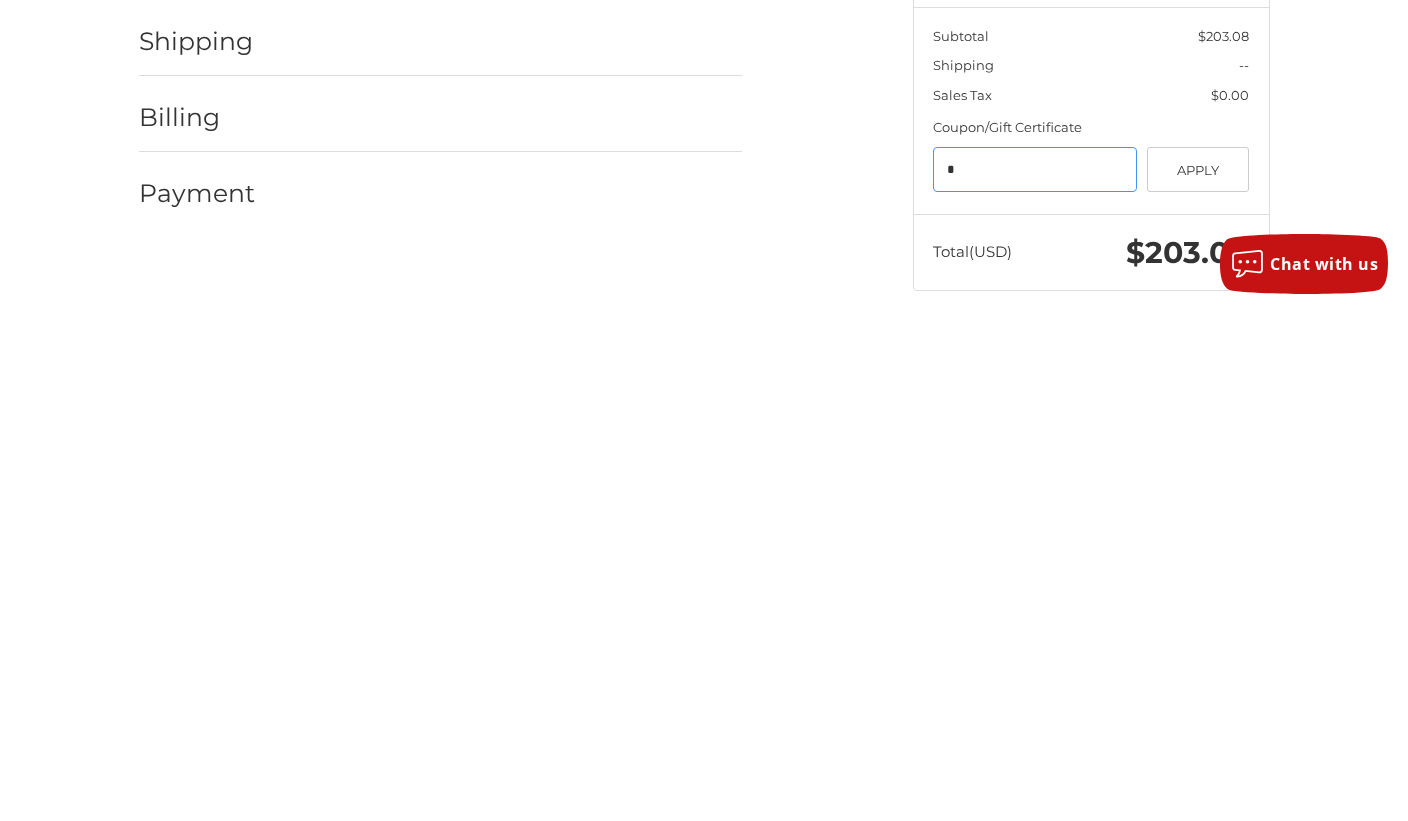 scroll, scrollTop: 16, scrollLeft: 0, axis: vertical 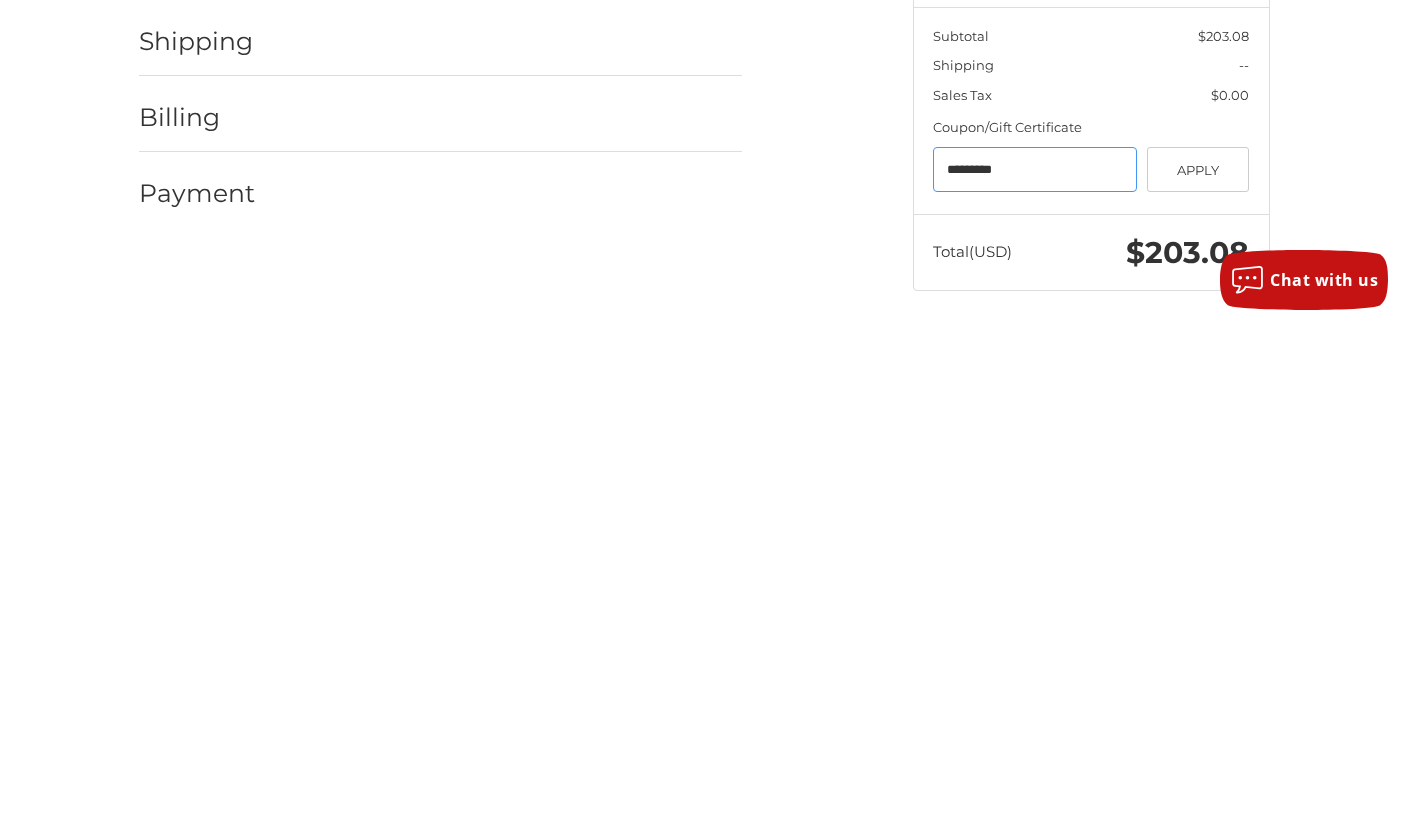 type on "*********" 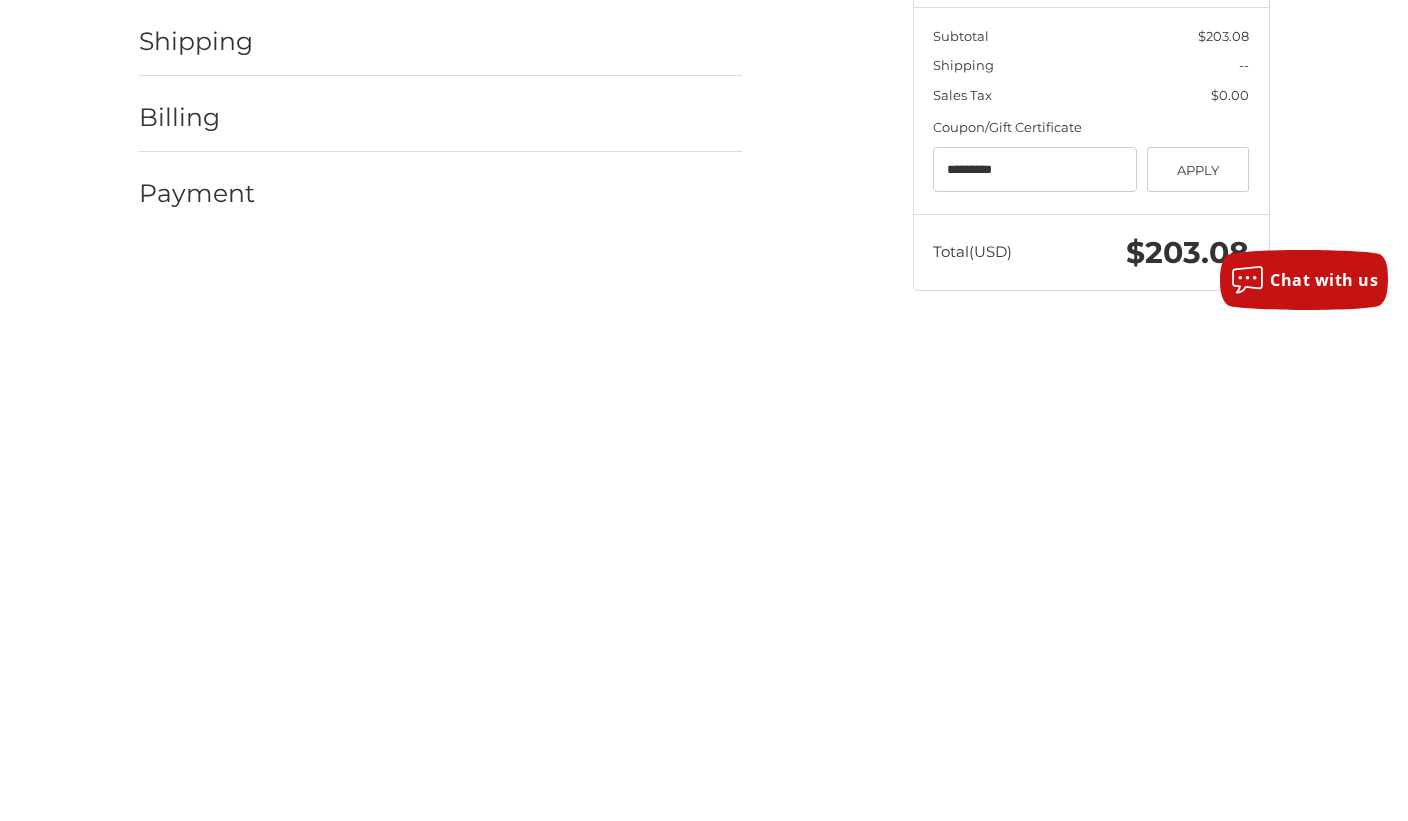 click on "Apply" at bounding box center (1198, 665) 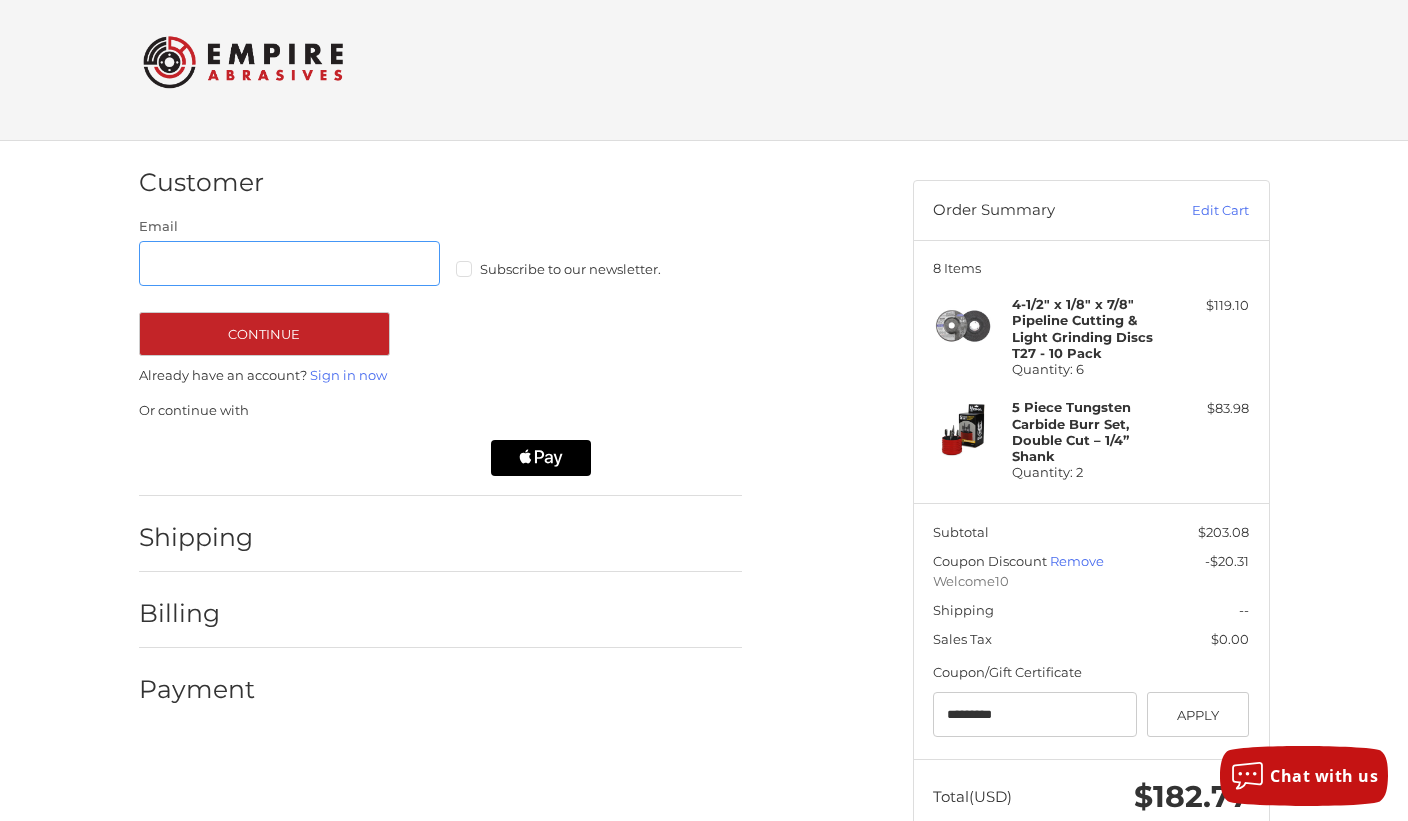click on "Email" at bounding box center [290, 263] 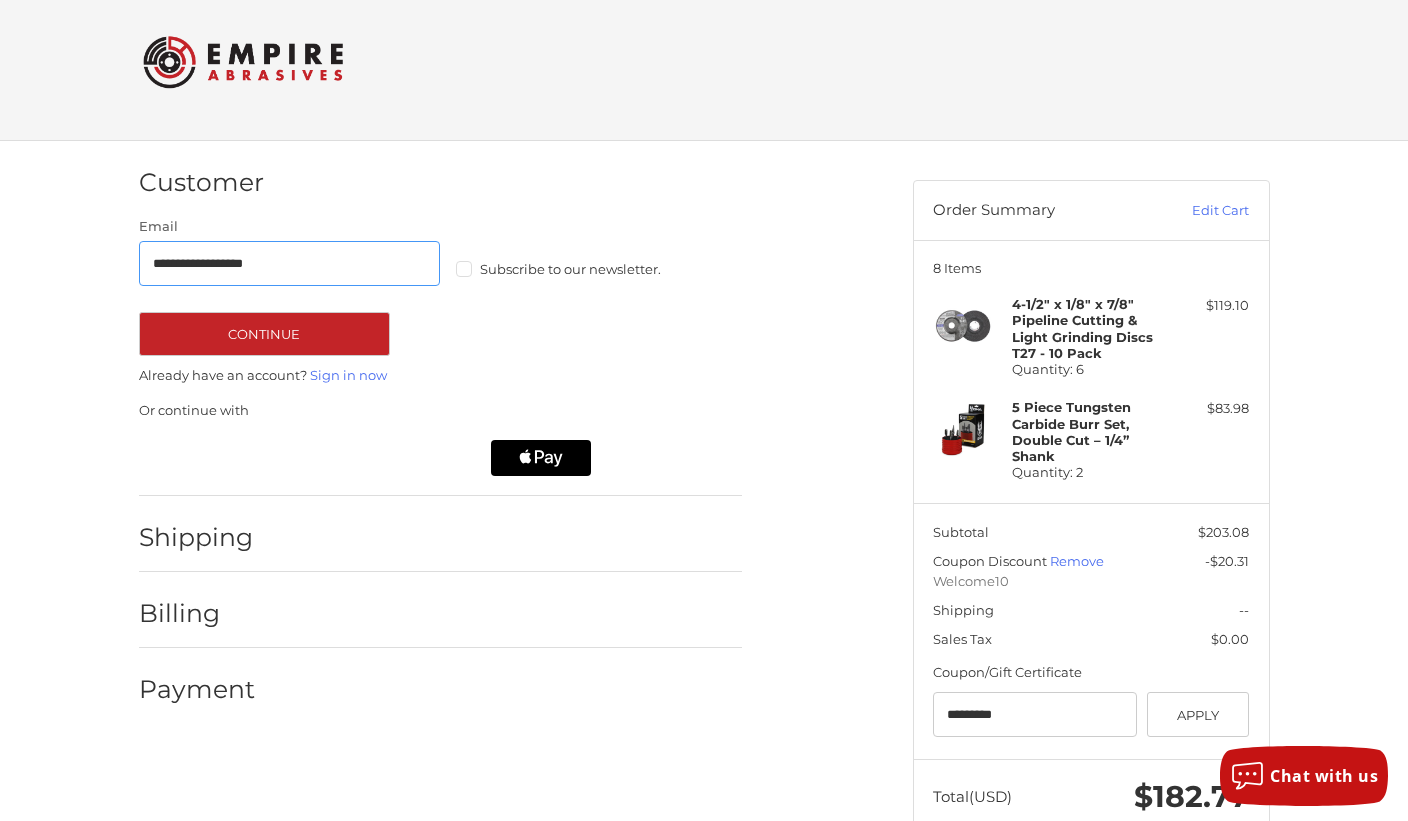 click on "**********" at bounding box center [290, 263] 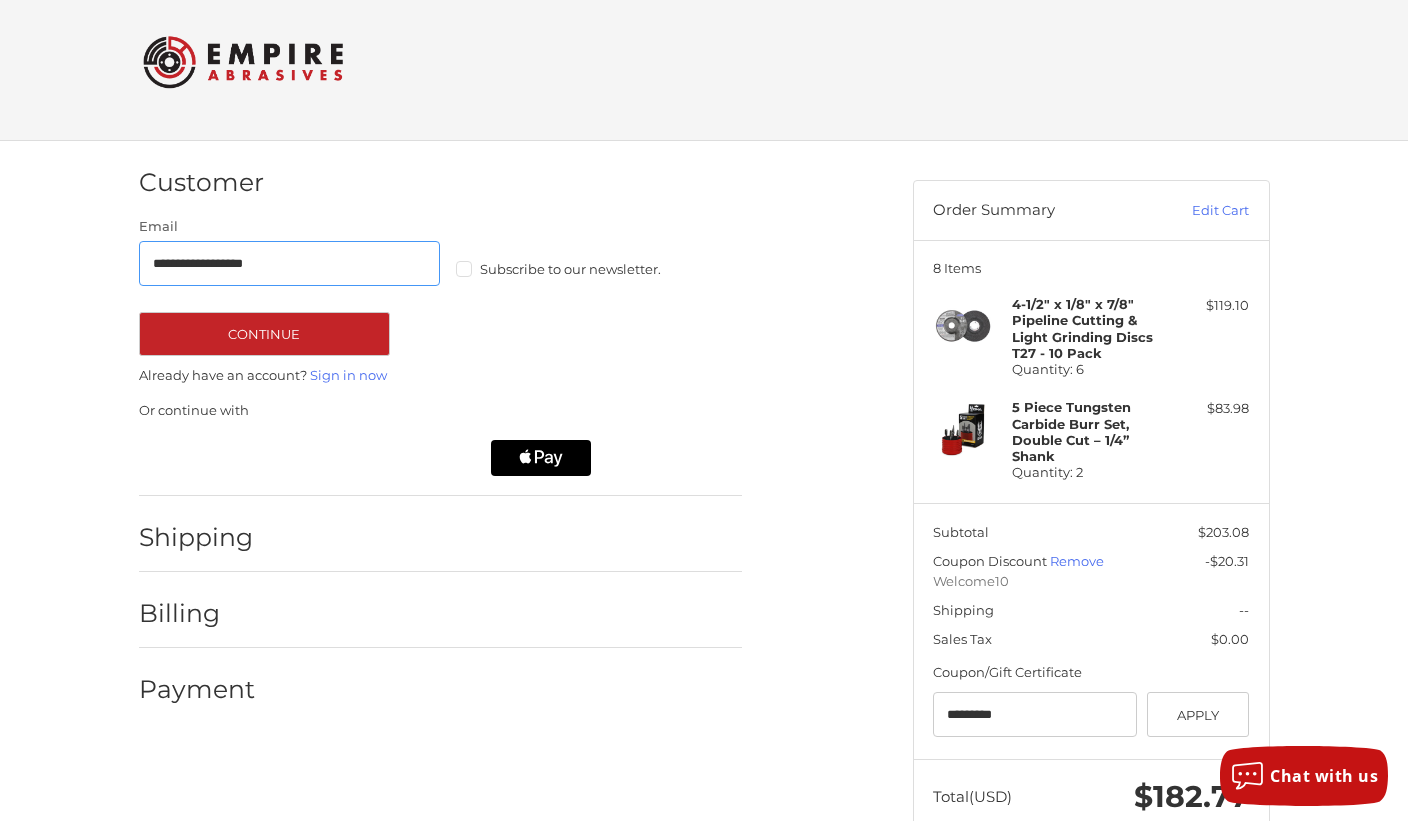 click on "**********" at bounding box center (290, 263) 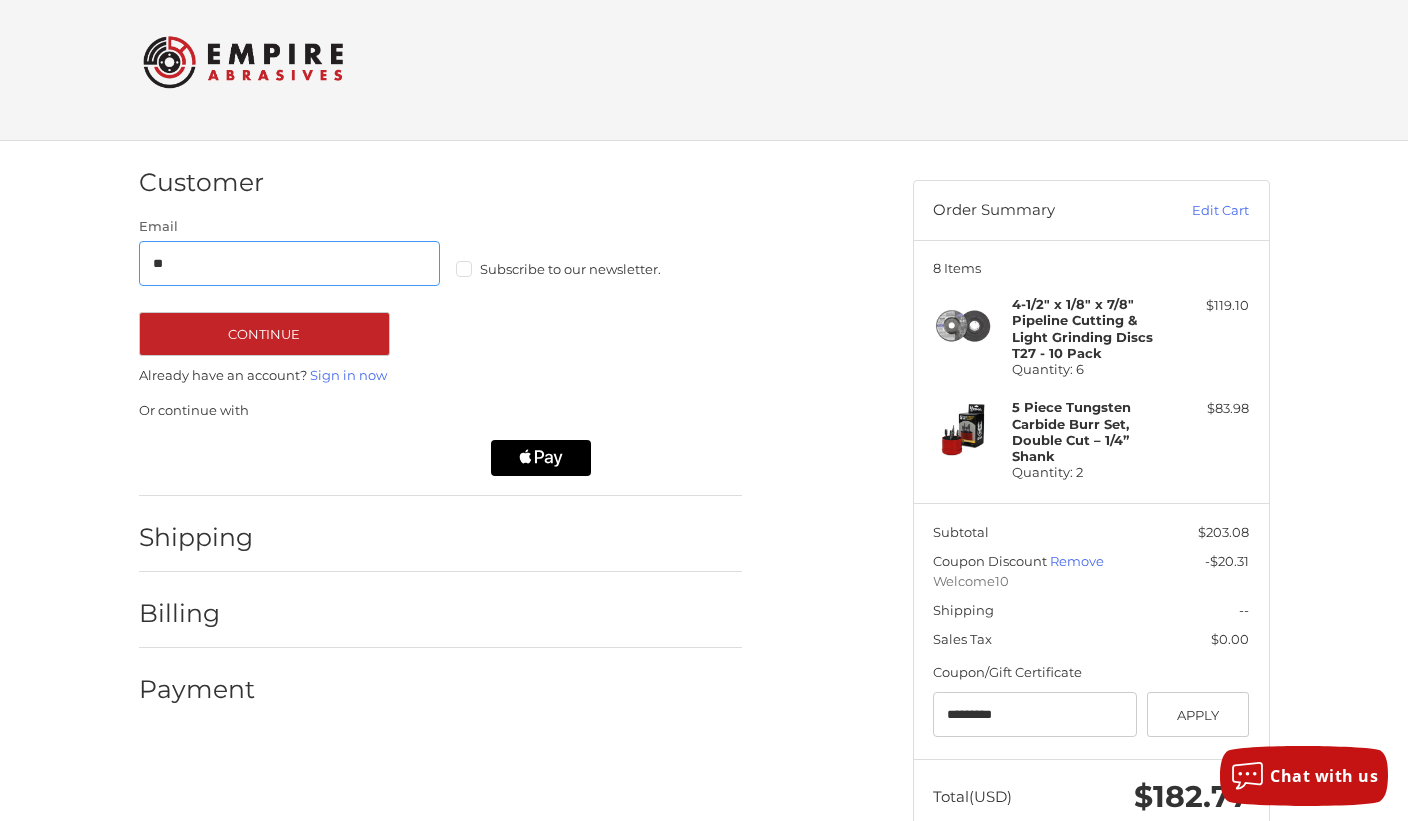 type on "*" 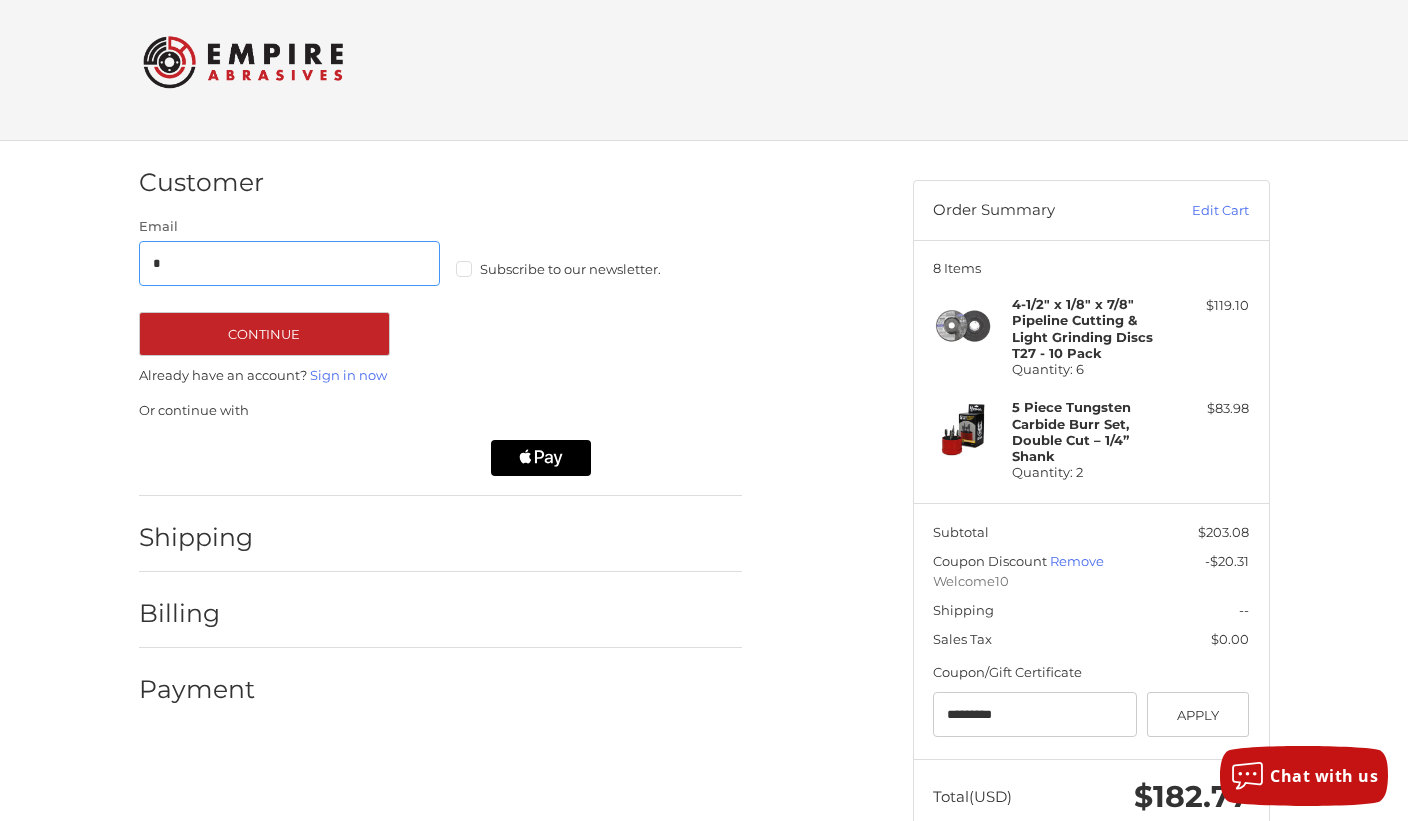type on "**********" 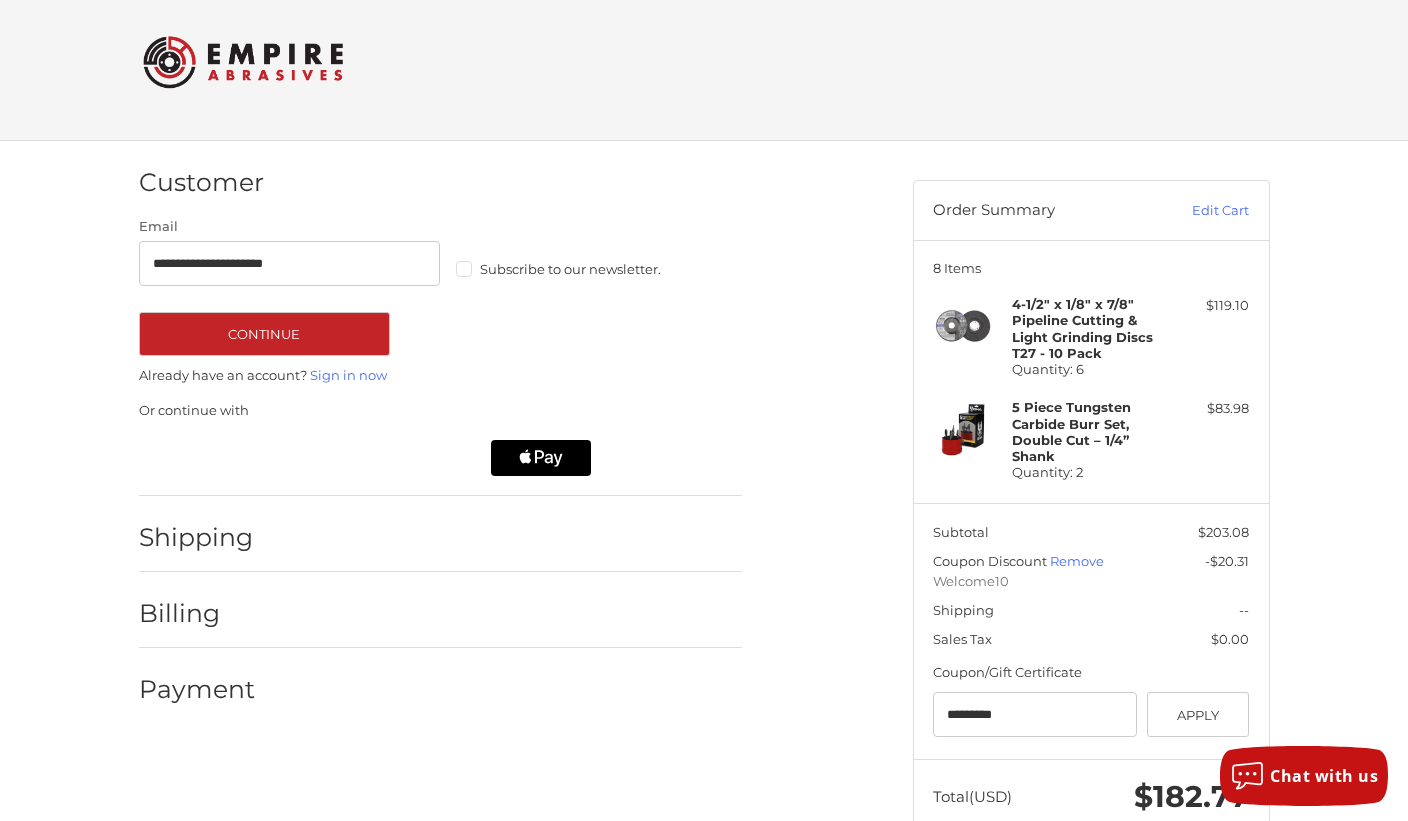click on "Subscribe to our newsletter." at bounding box center [607, 269] 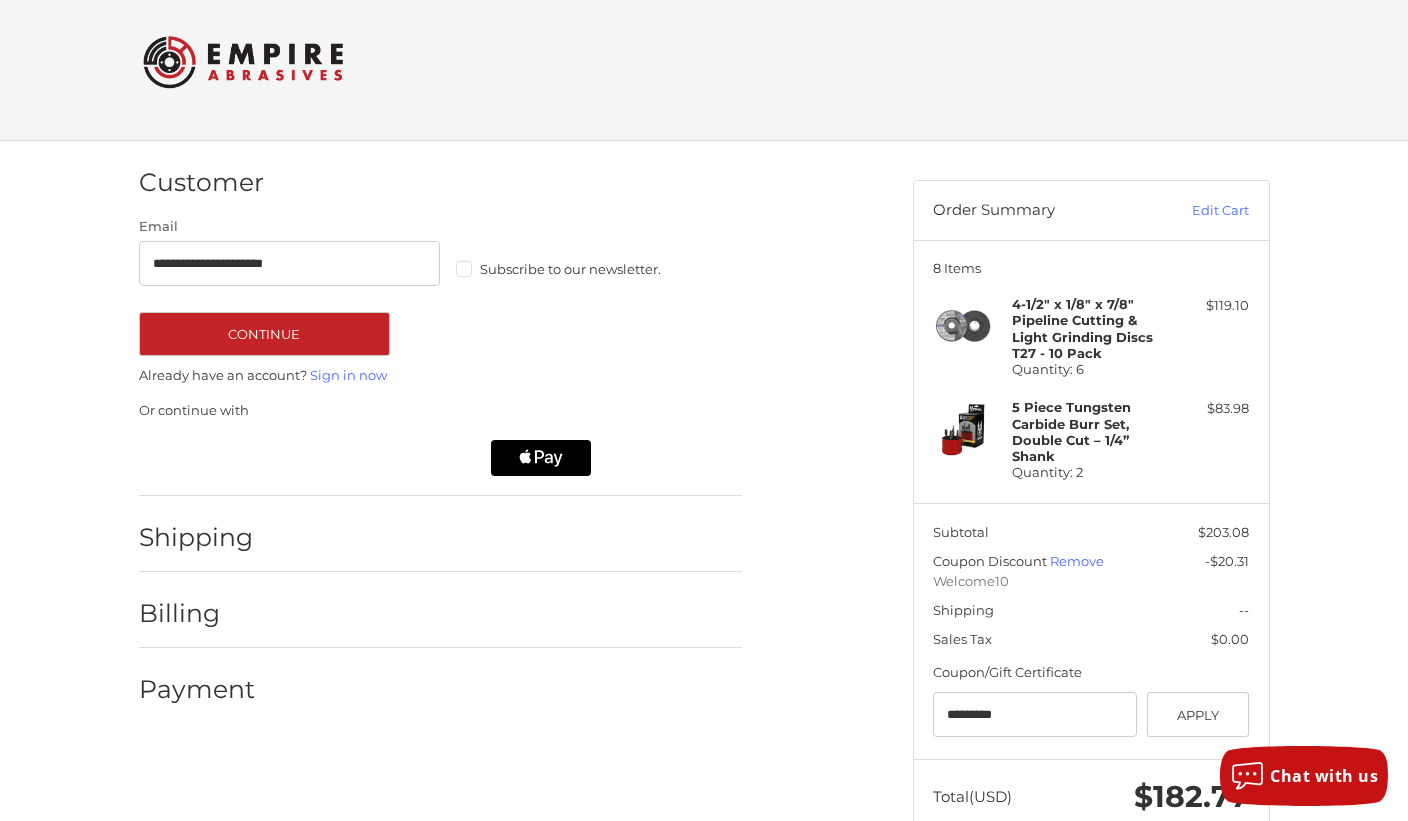 click on "Continue" at bounding box center [264, 334] 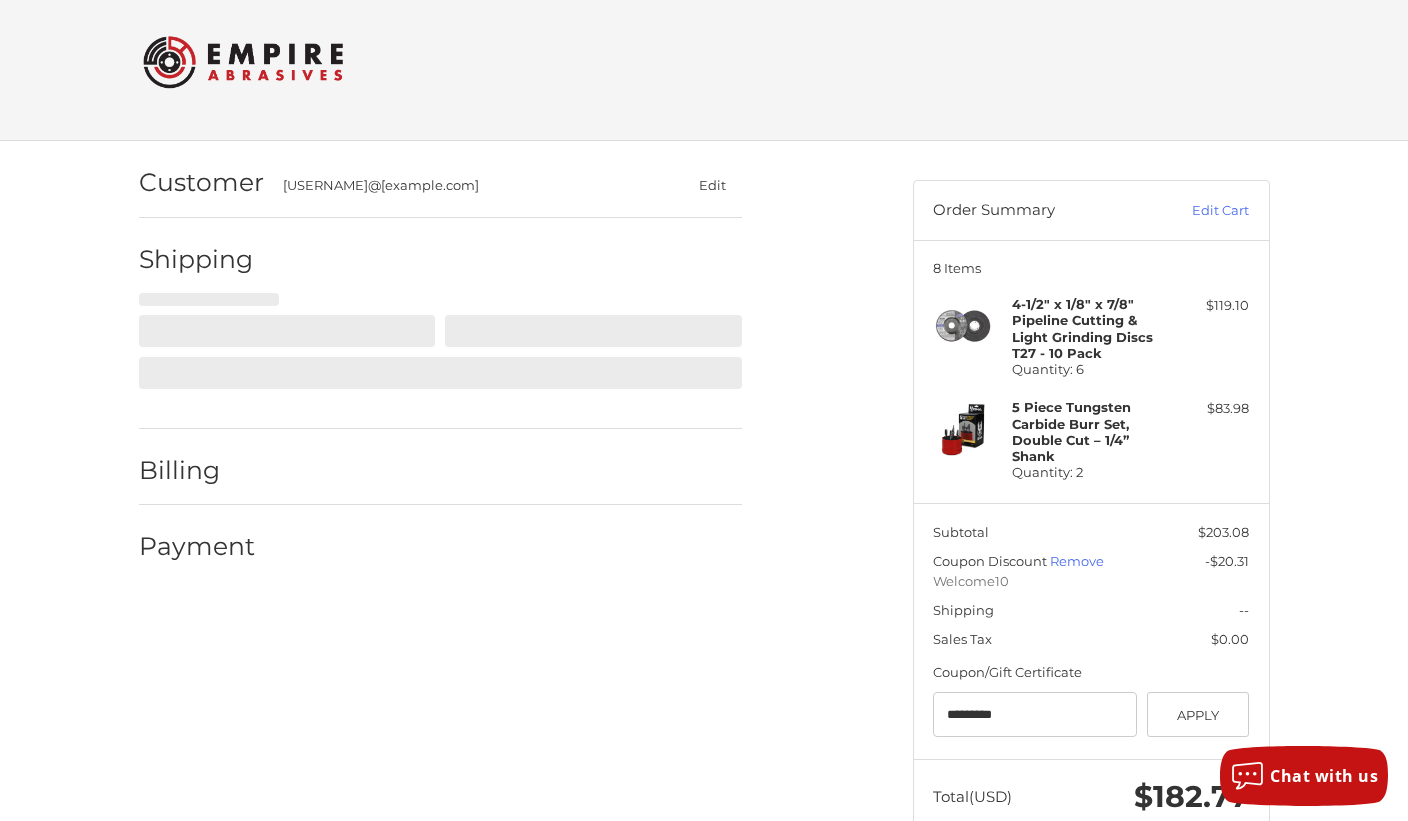 select on "**" 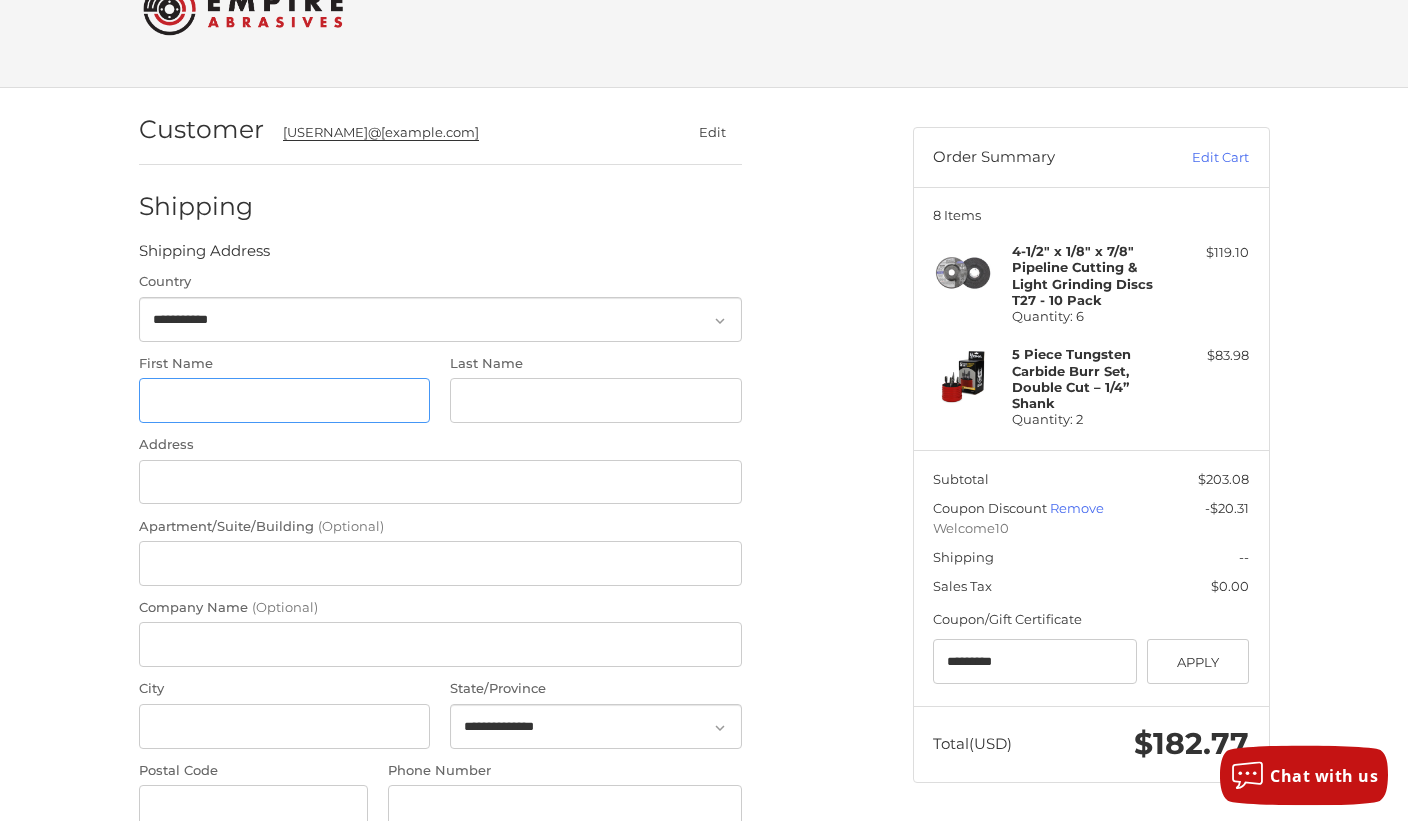 click on "First Name" at bounding box center [285, 401] 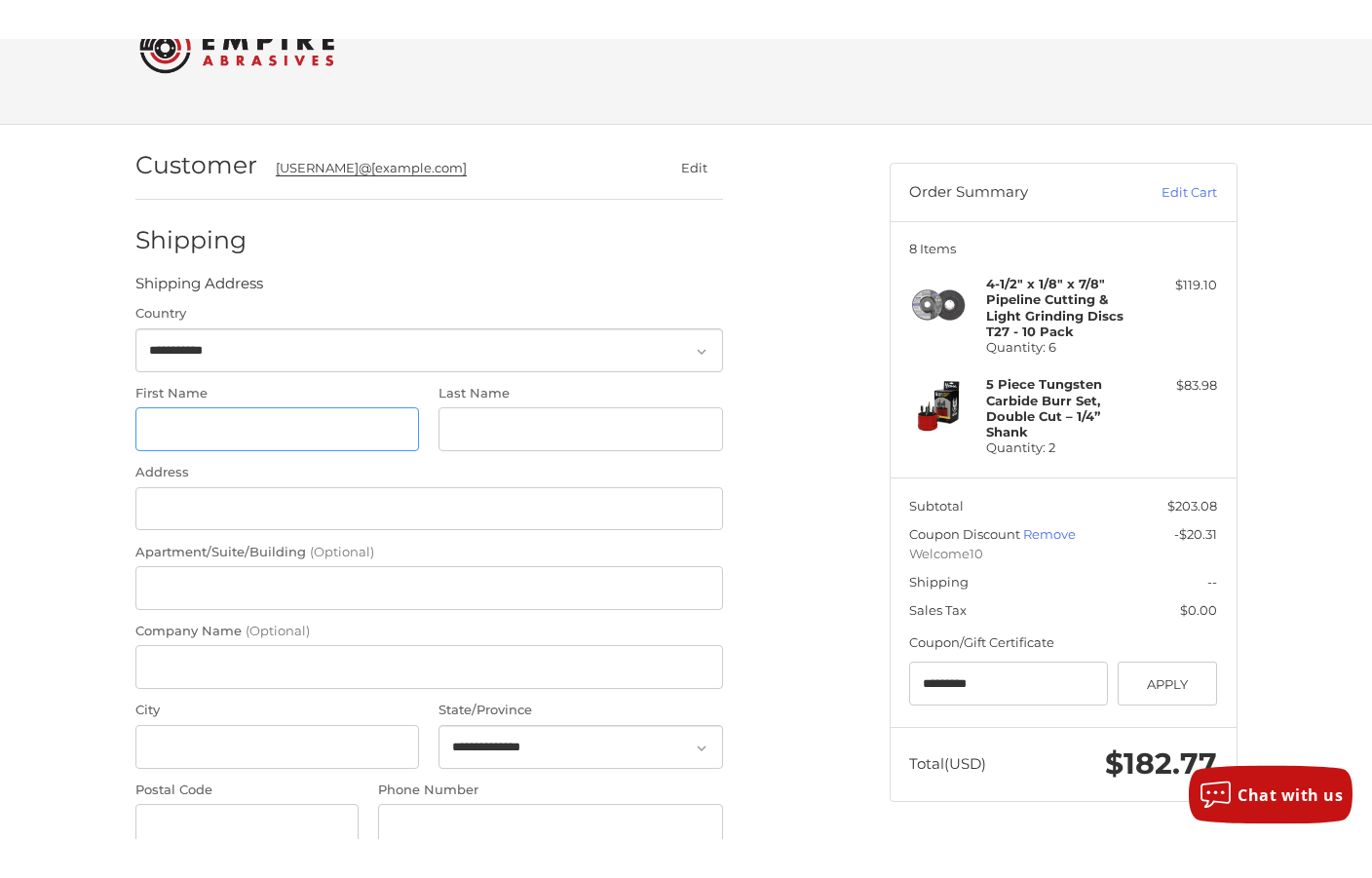 scroll, scrollTop: 67, scrollLeft: 0, axis: vertical 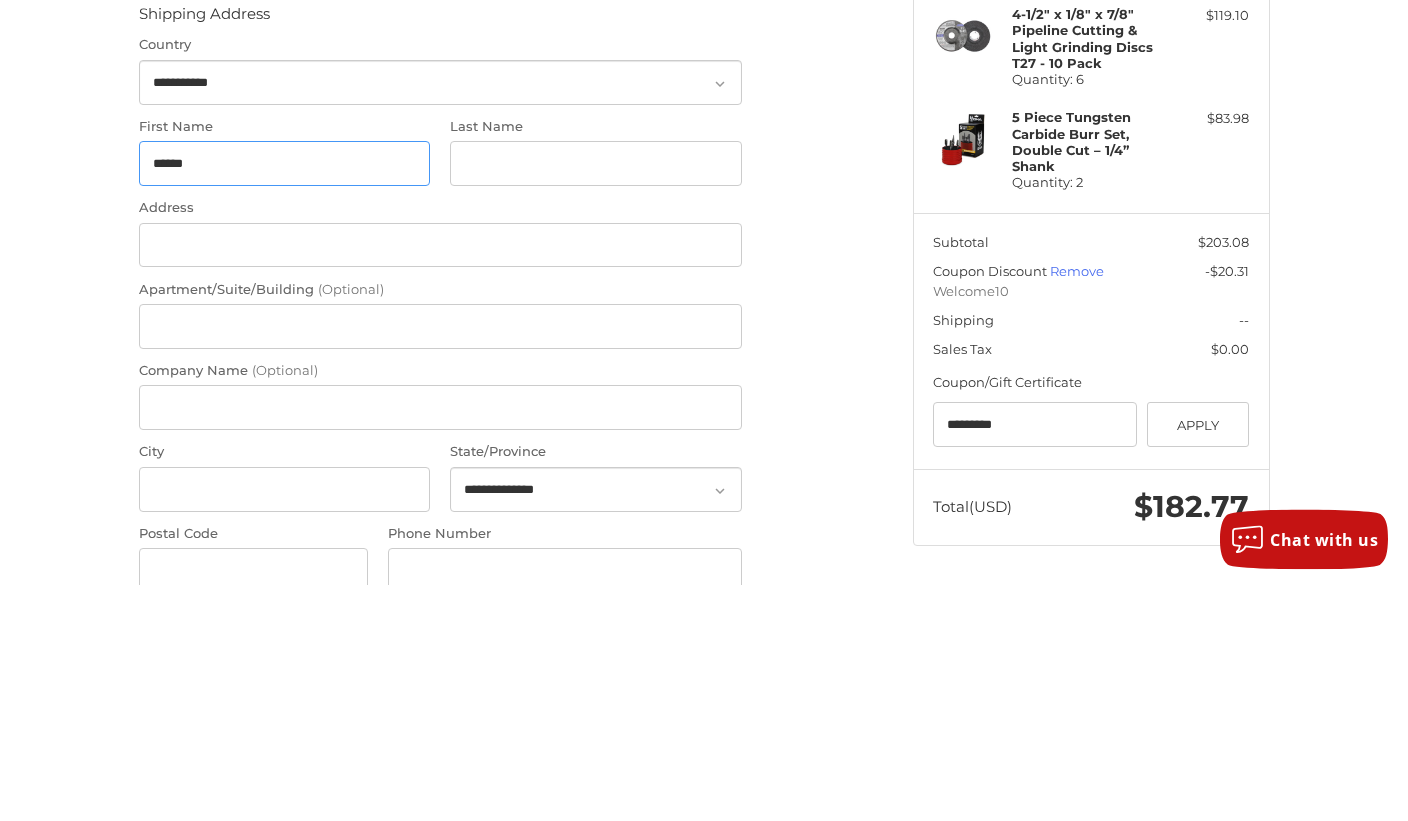 type on "******" 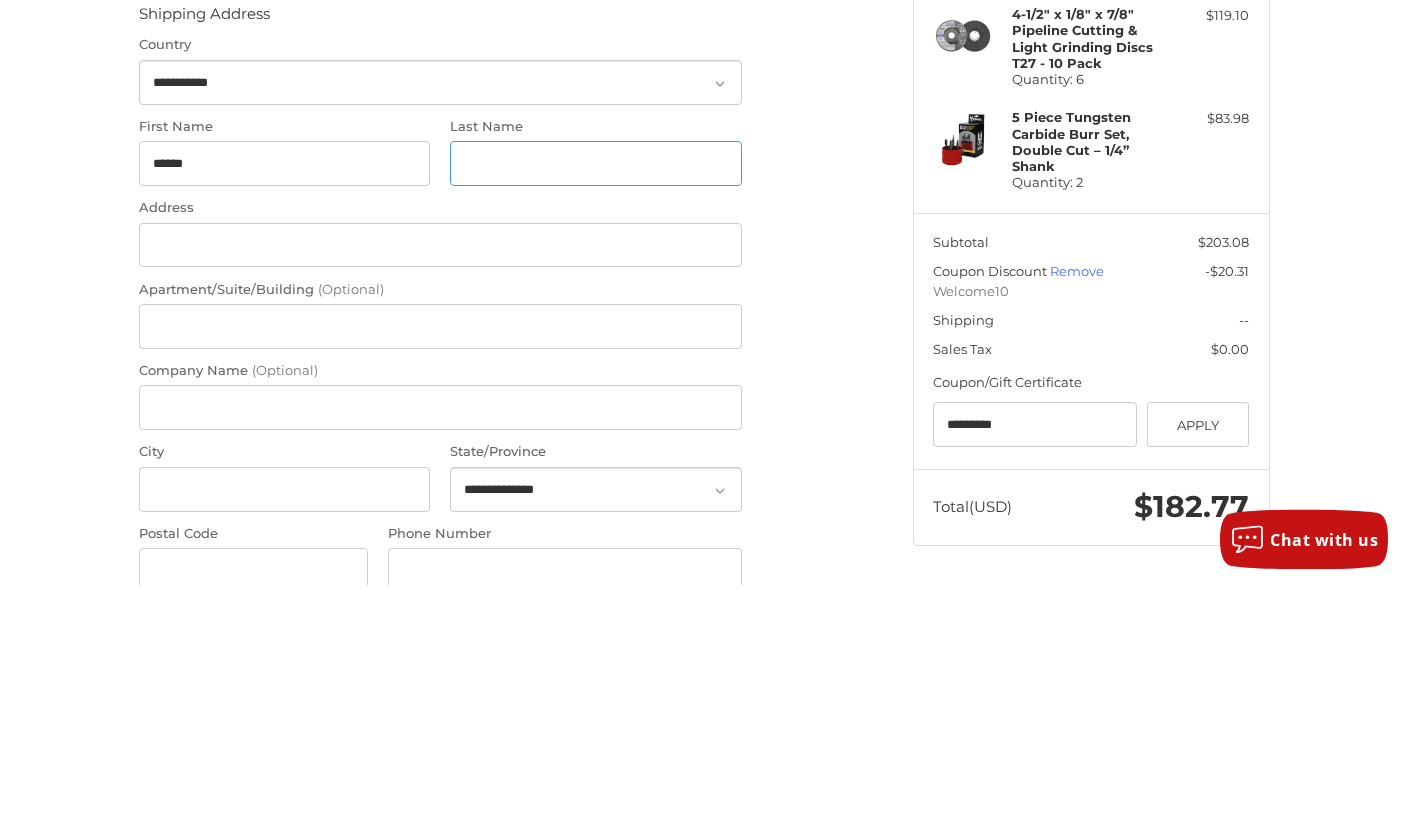 click on "Last Name" at bounding box center (596, 400) 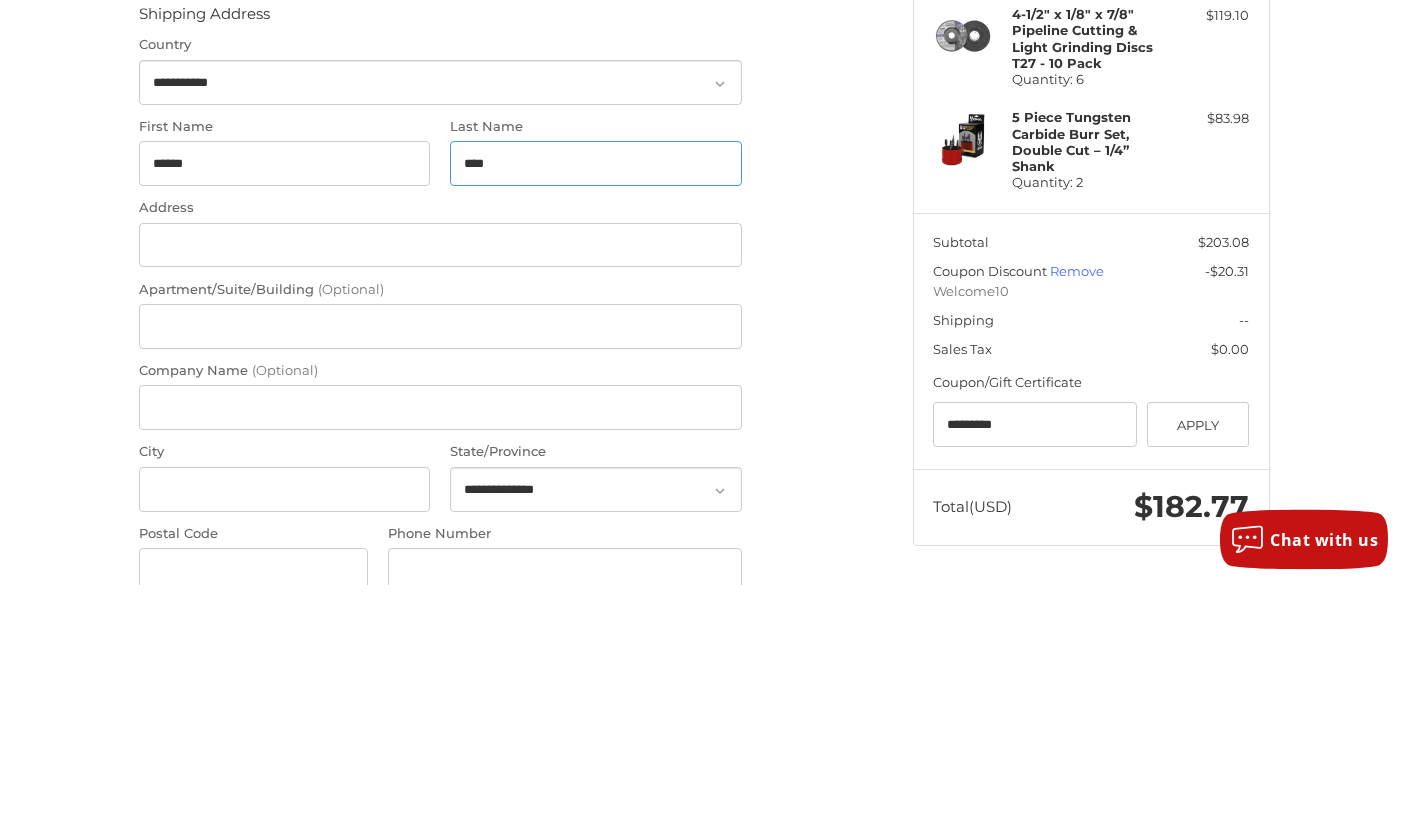 type on "****" 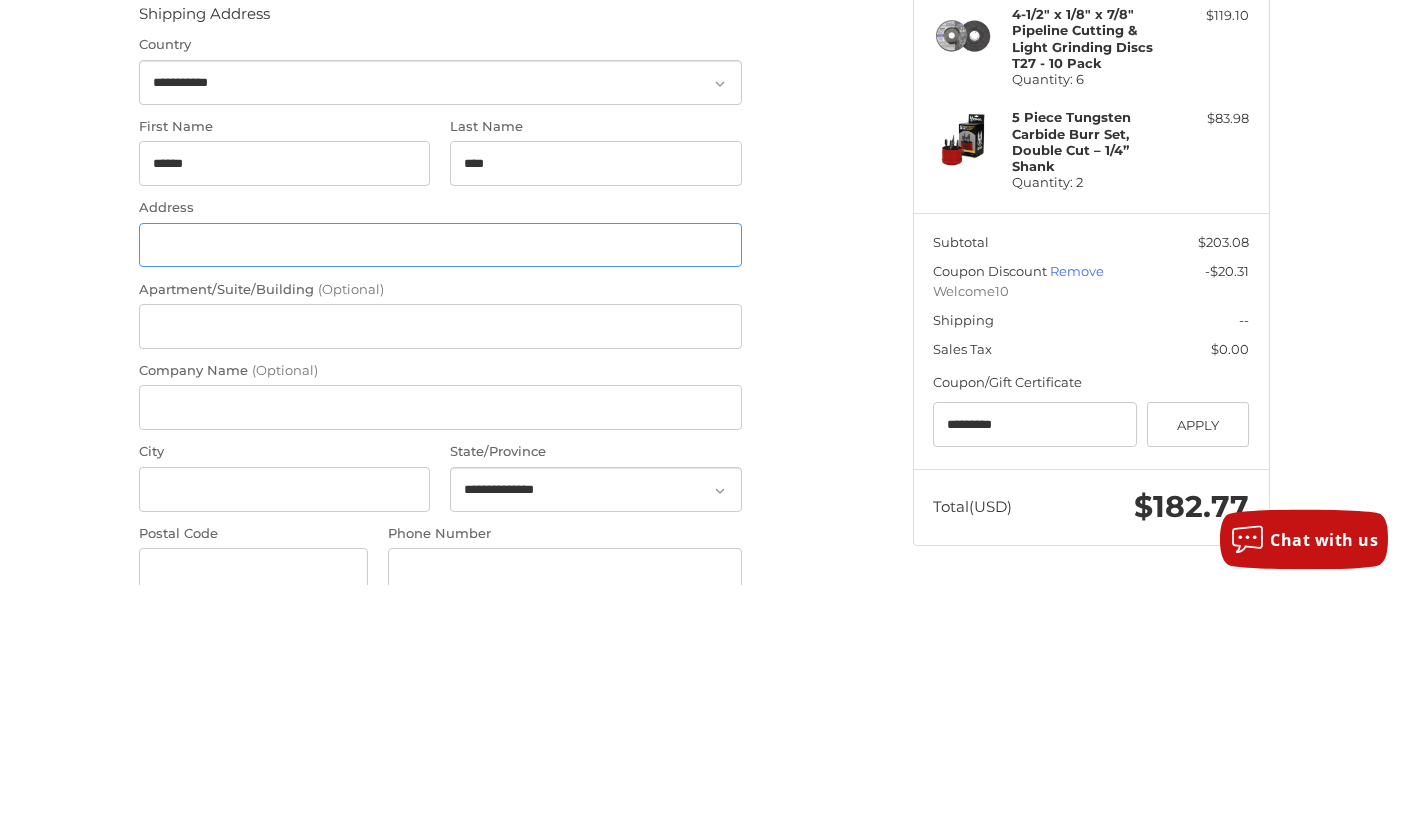 click on "Address" at bounding box center (440, 482) 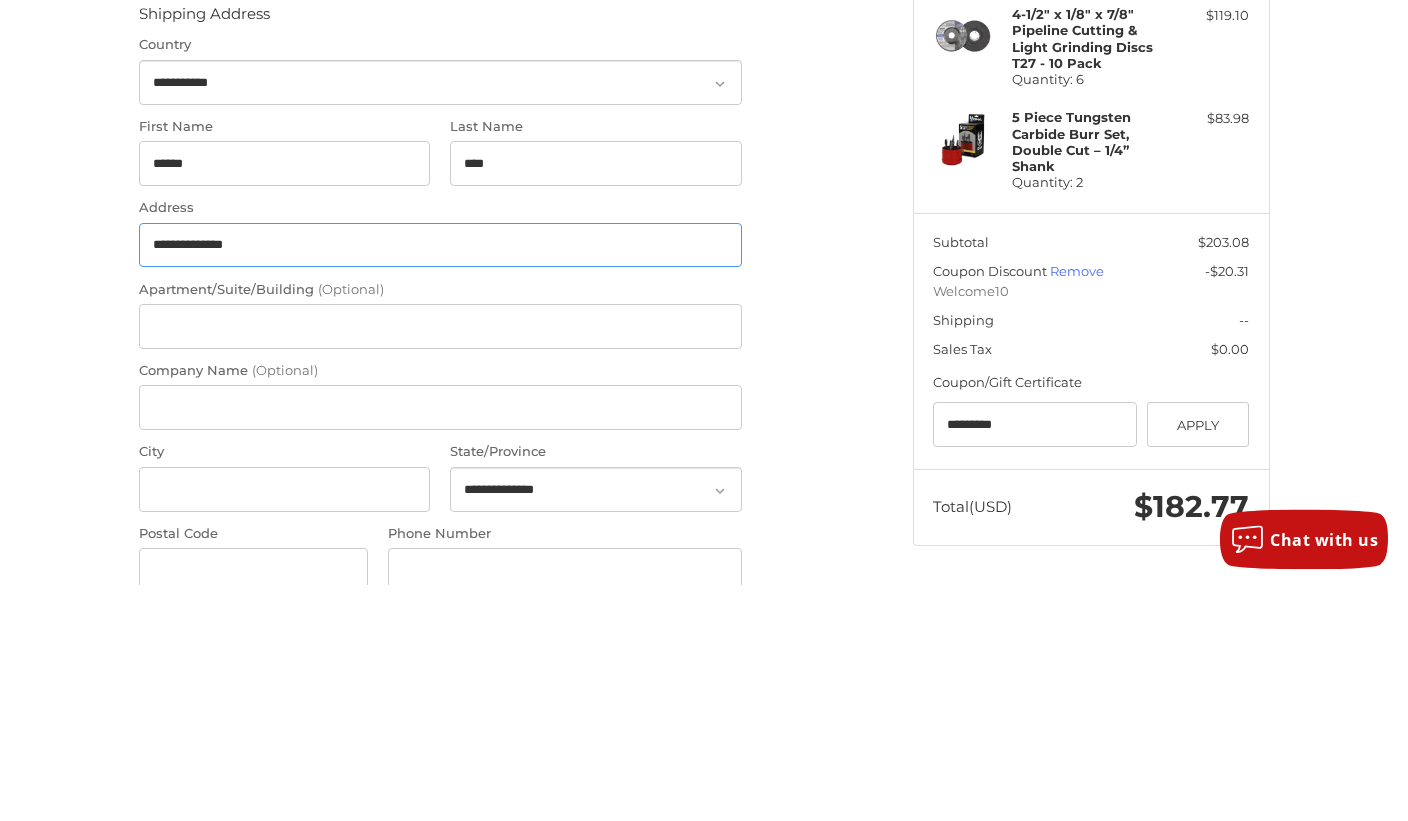 type on "**********" 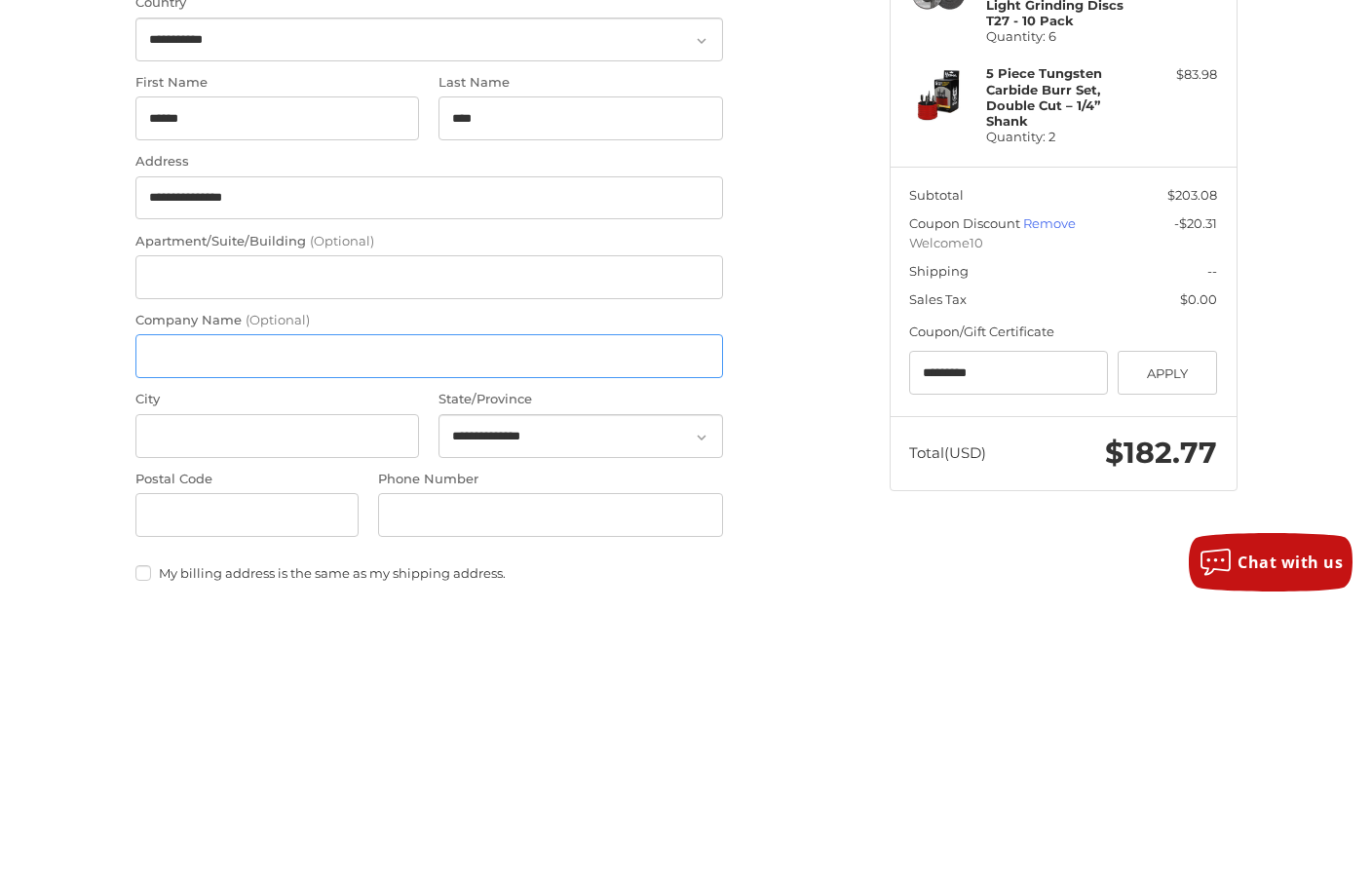 click on "Company Name   (Optional)" at bounding box center [429, 628] 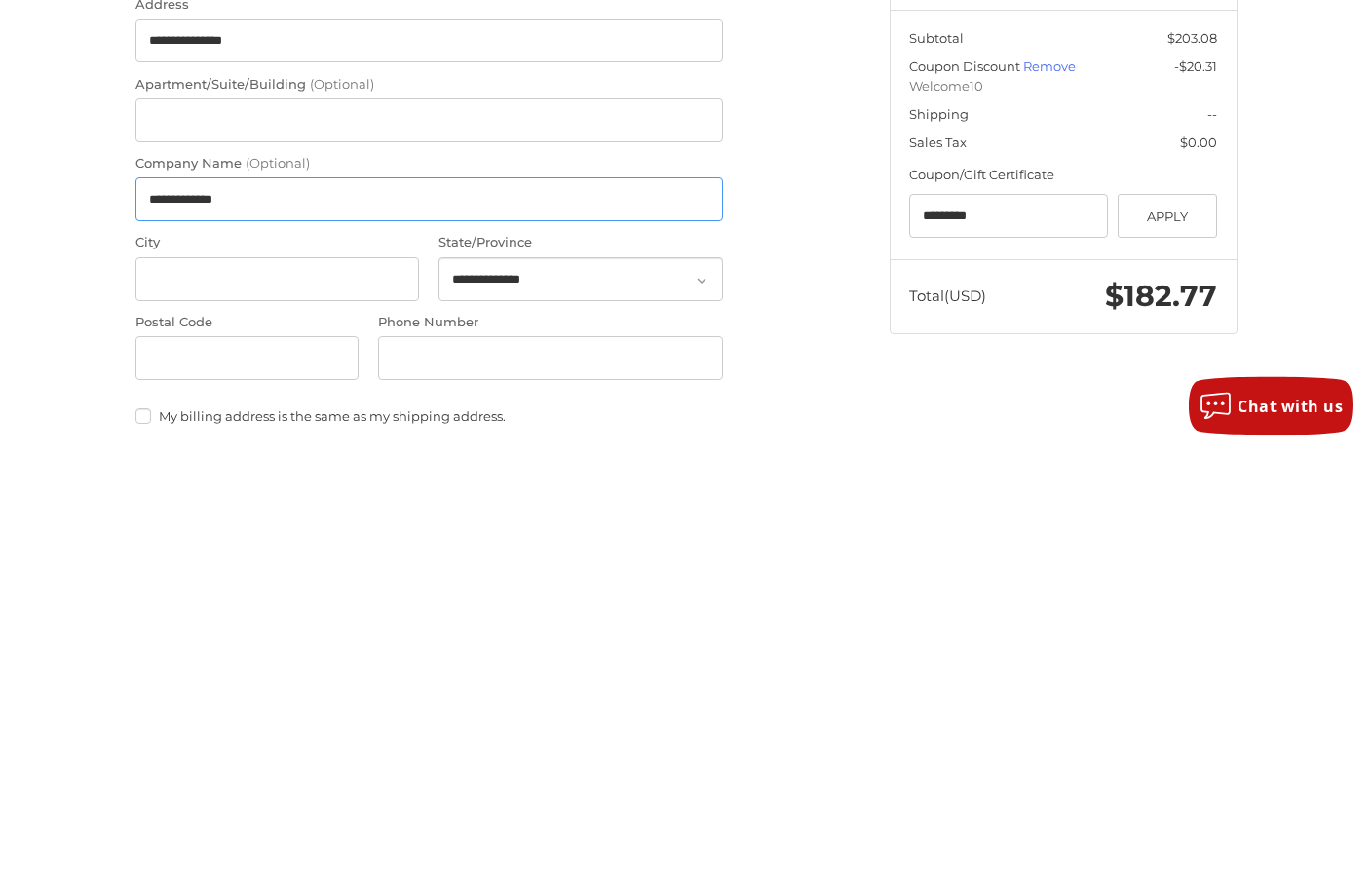 type on "**********" 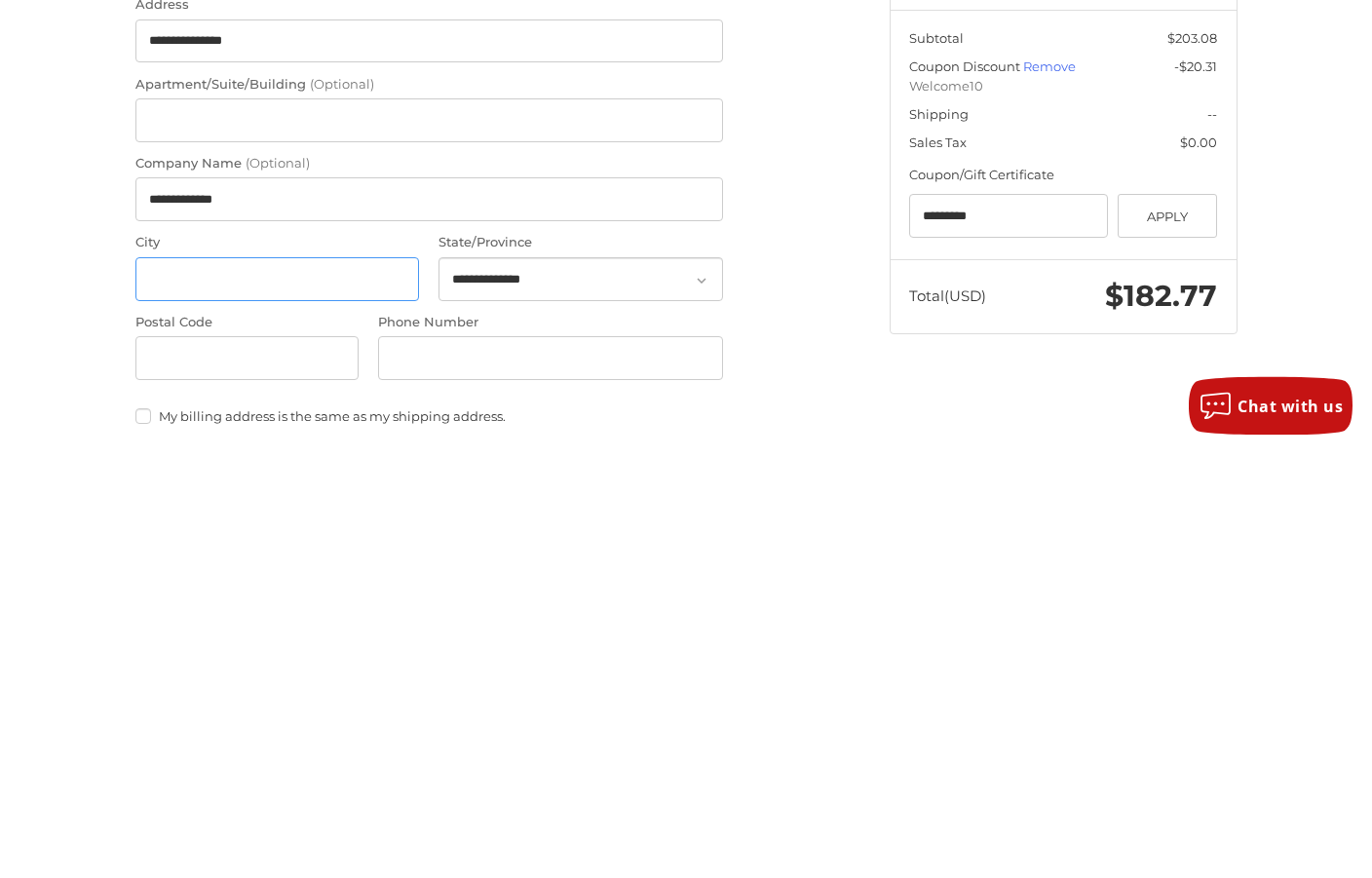 click on "City" at bounding box center [278, 707] 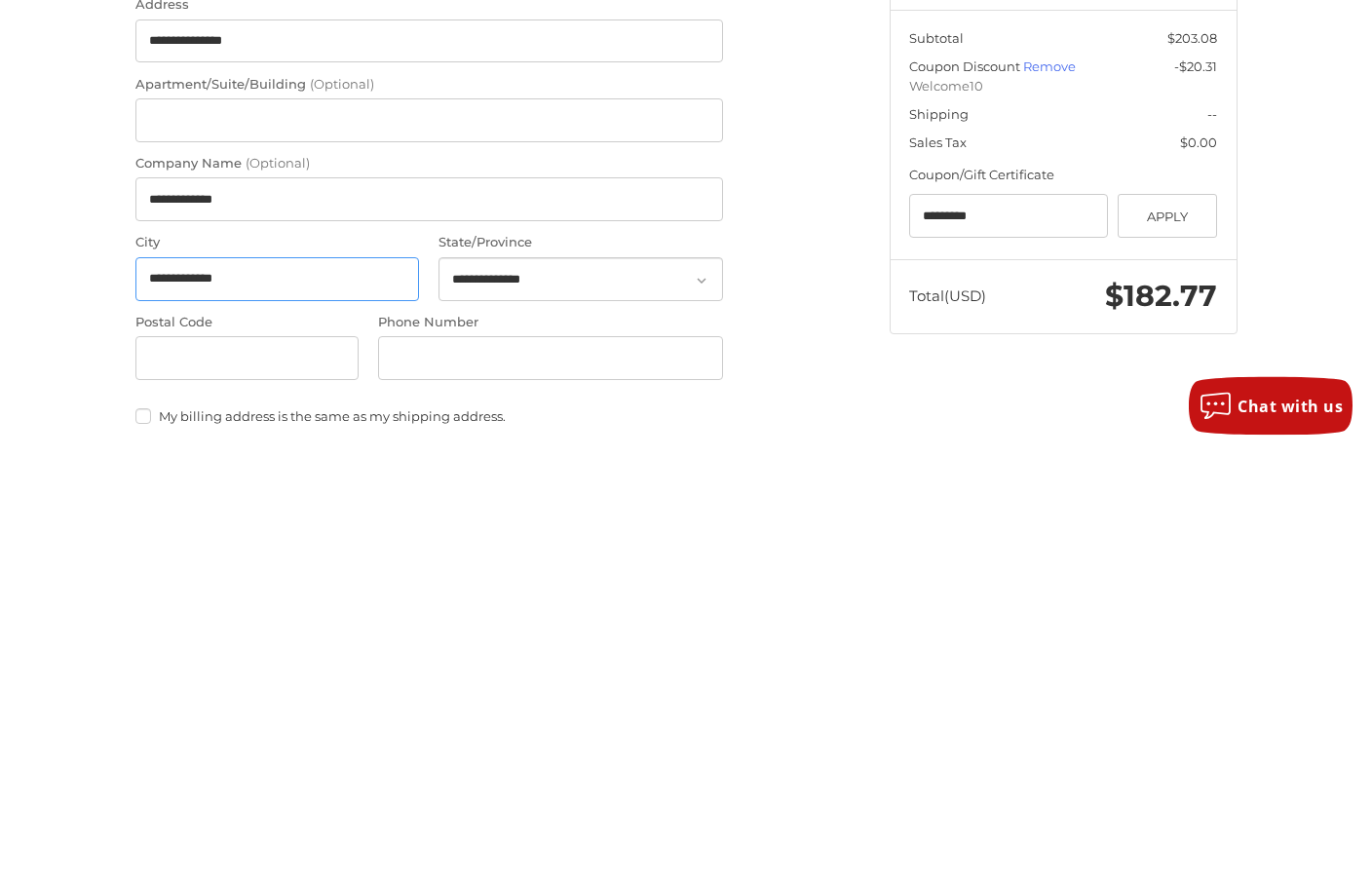 type on "**********" 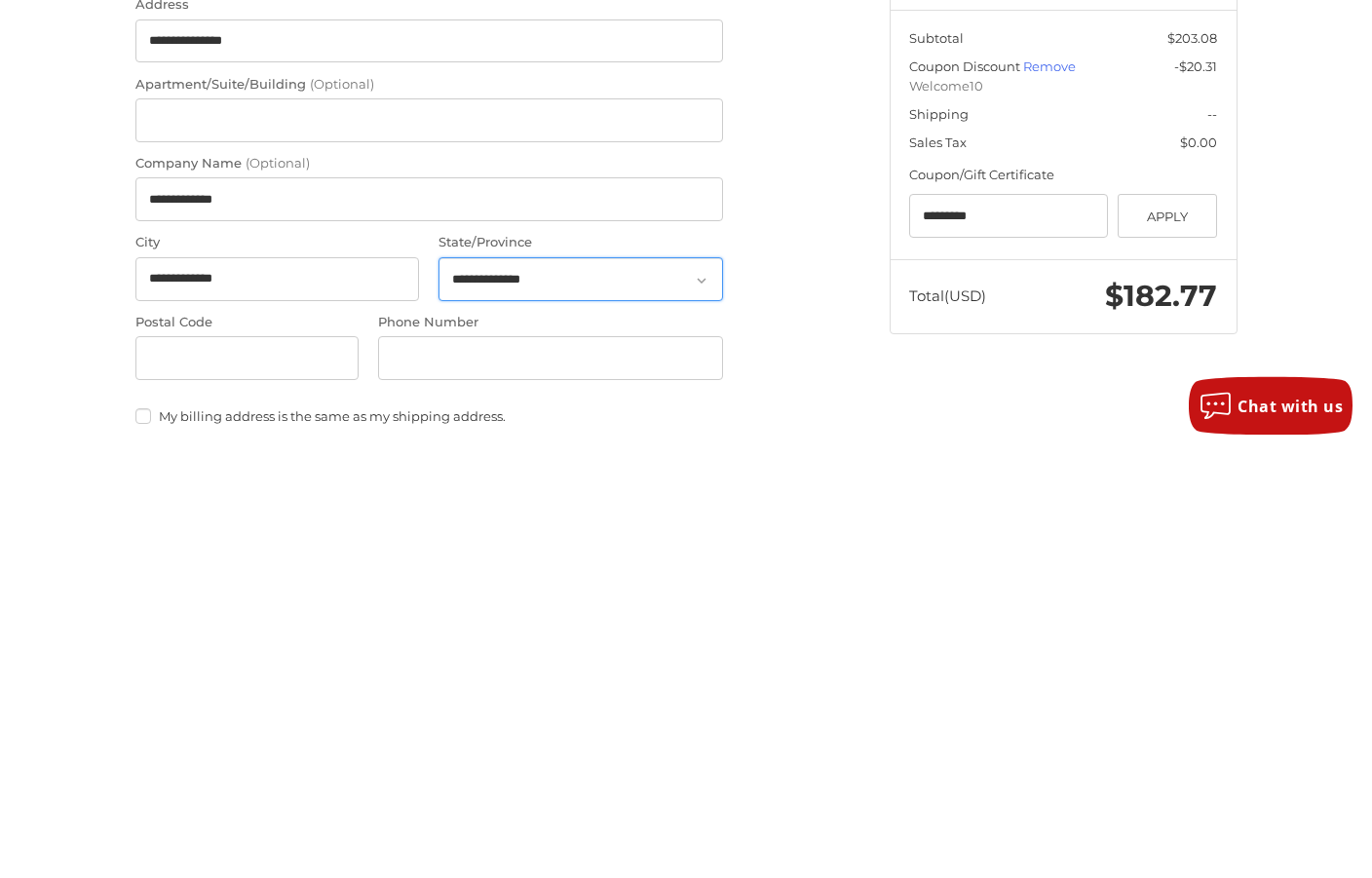 click on "**********" at bounding box center (581, 707) 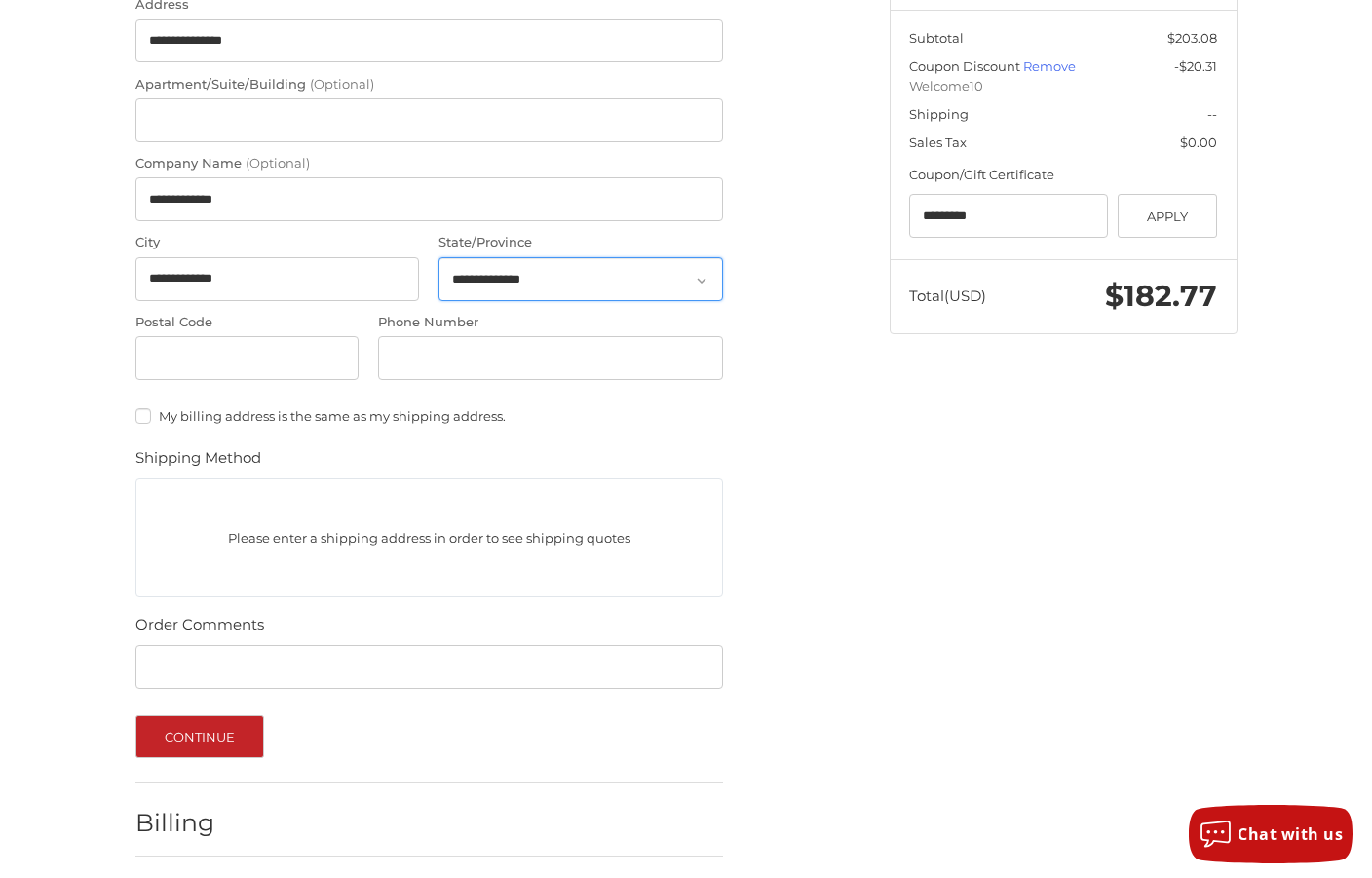 select on "**" 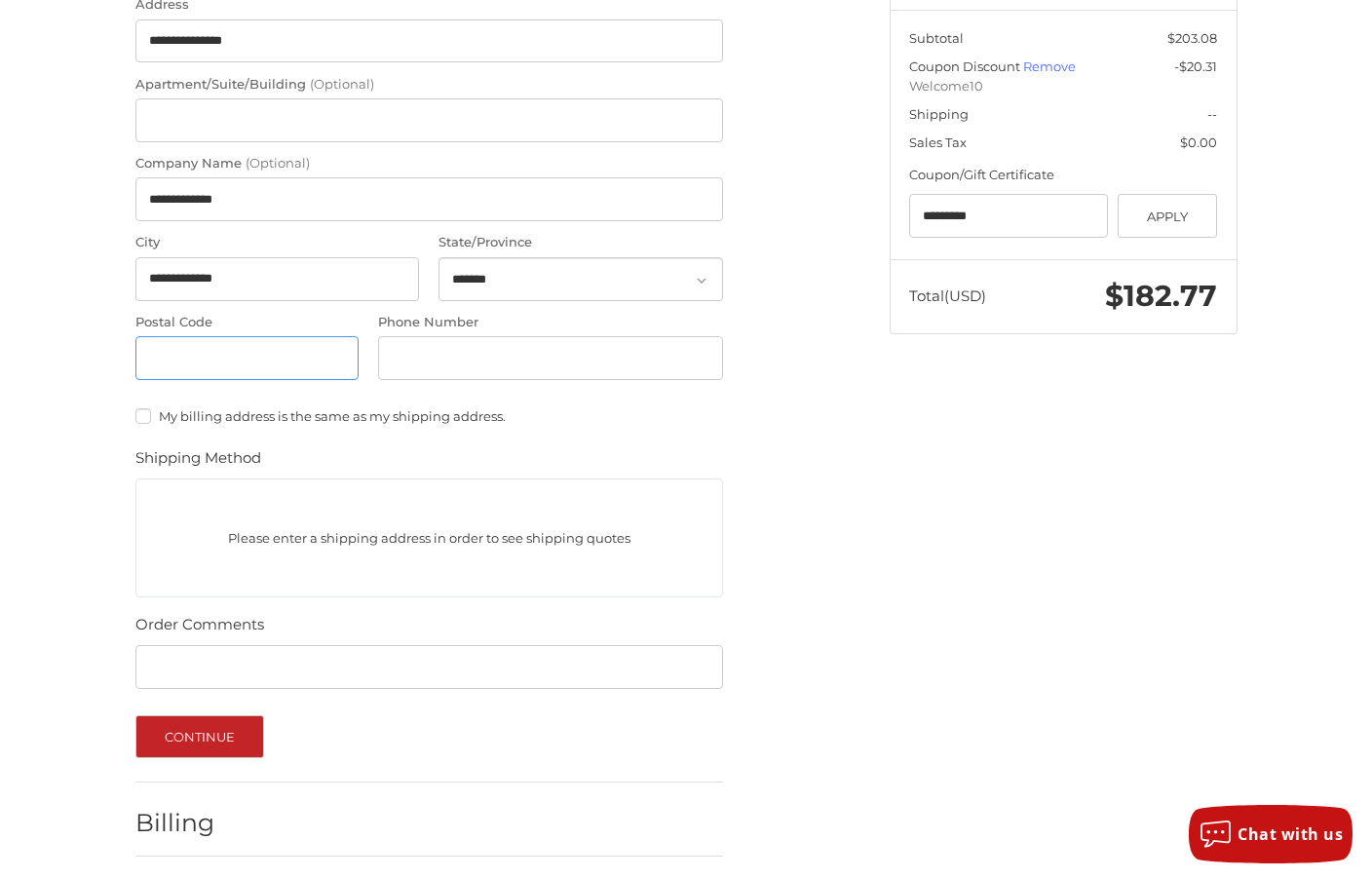 click on "Postal Code" at bounding box center [248, 358] 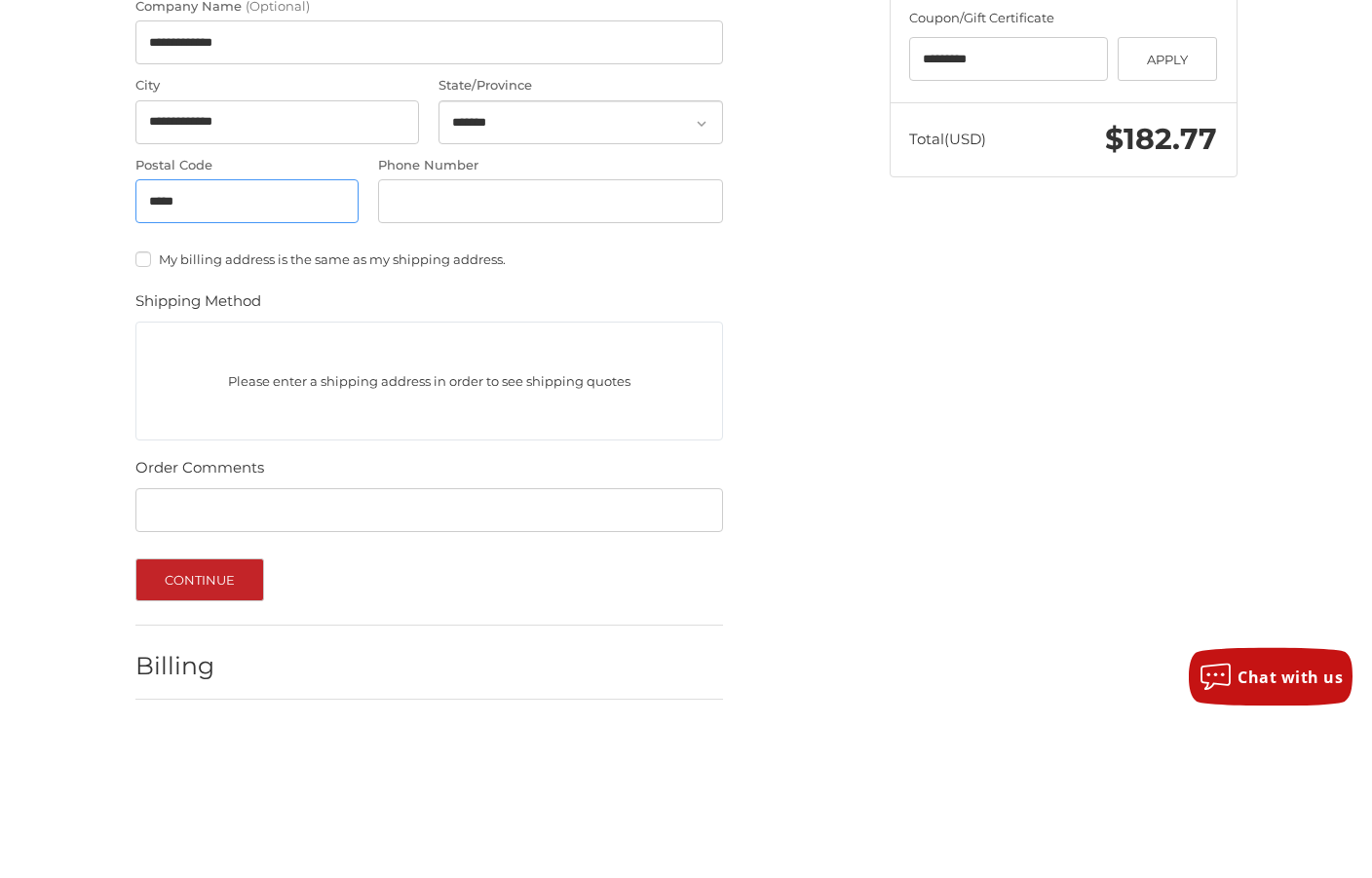 type on "*****" 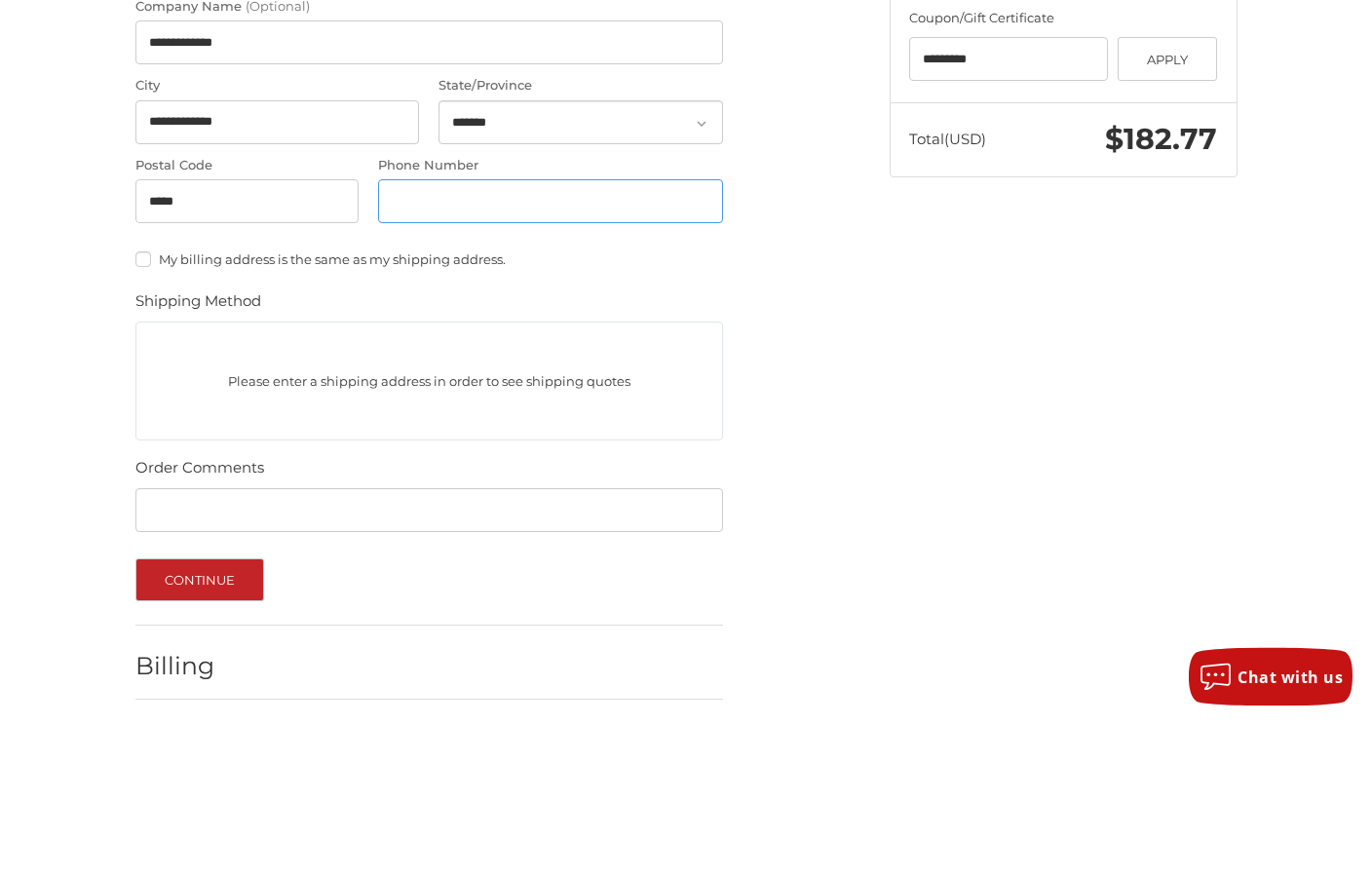 click on "Phone Number" at bounding box center (551, 359) 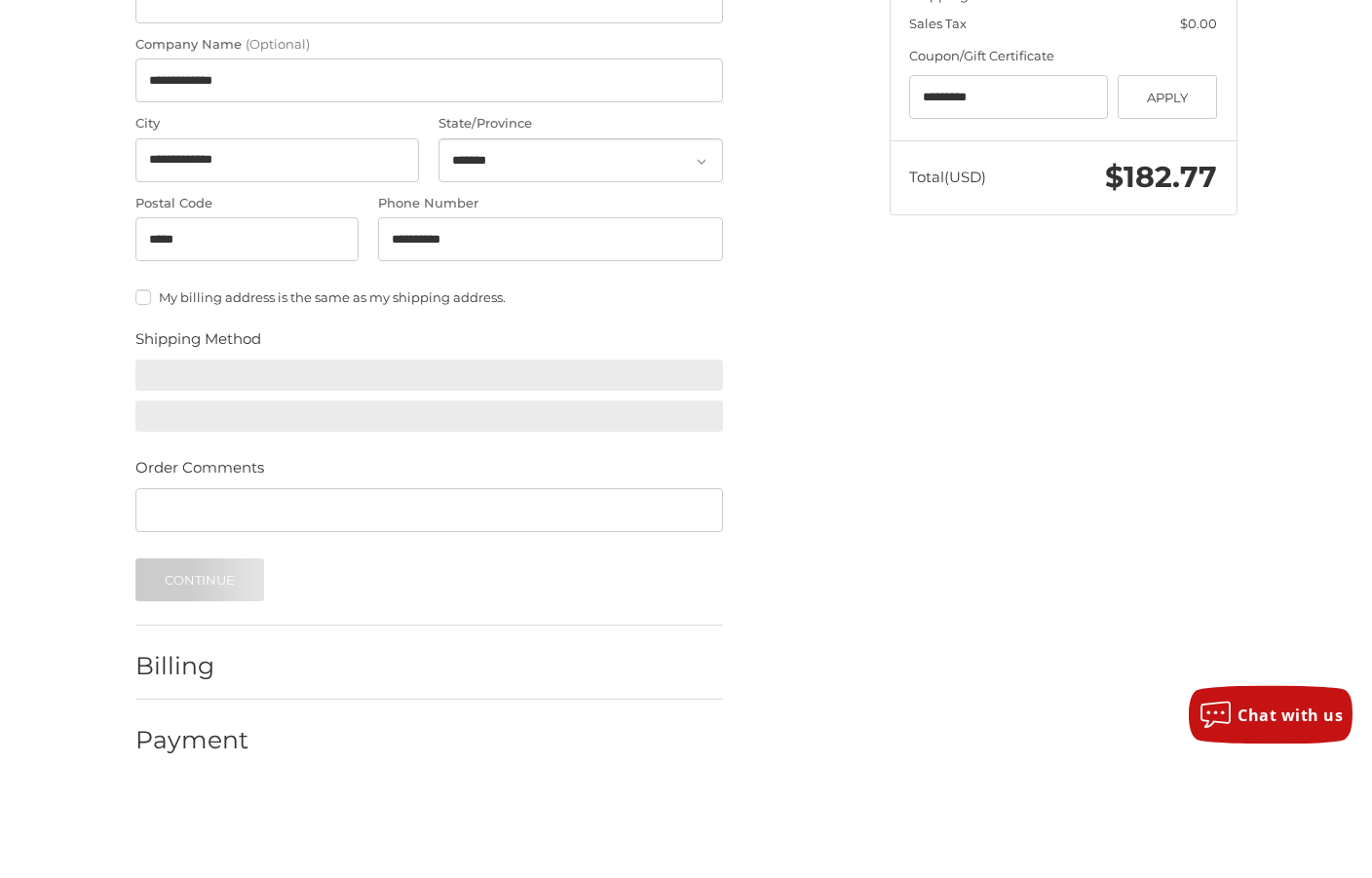 scroll, scrollTop: 526, scrollLeft: 0, axis: vertical 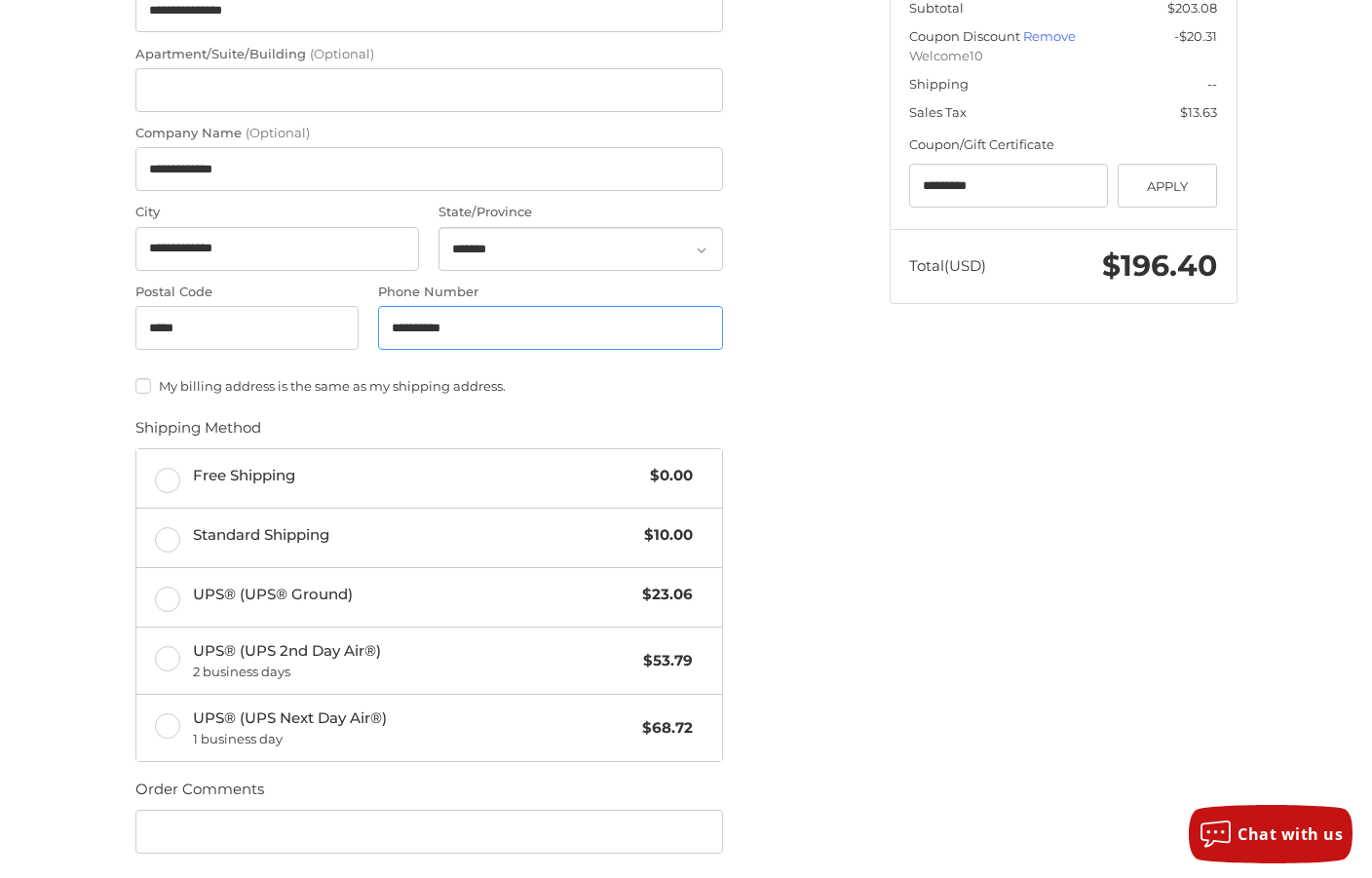 type on "**********" 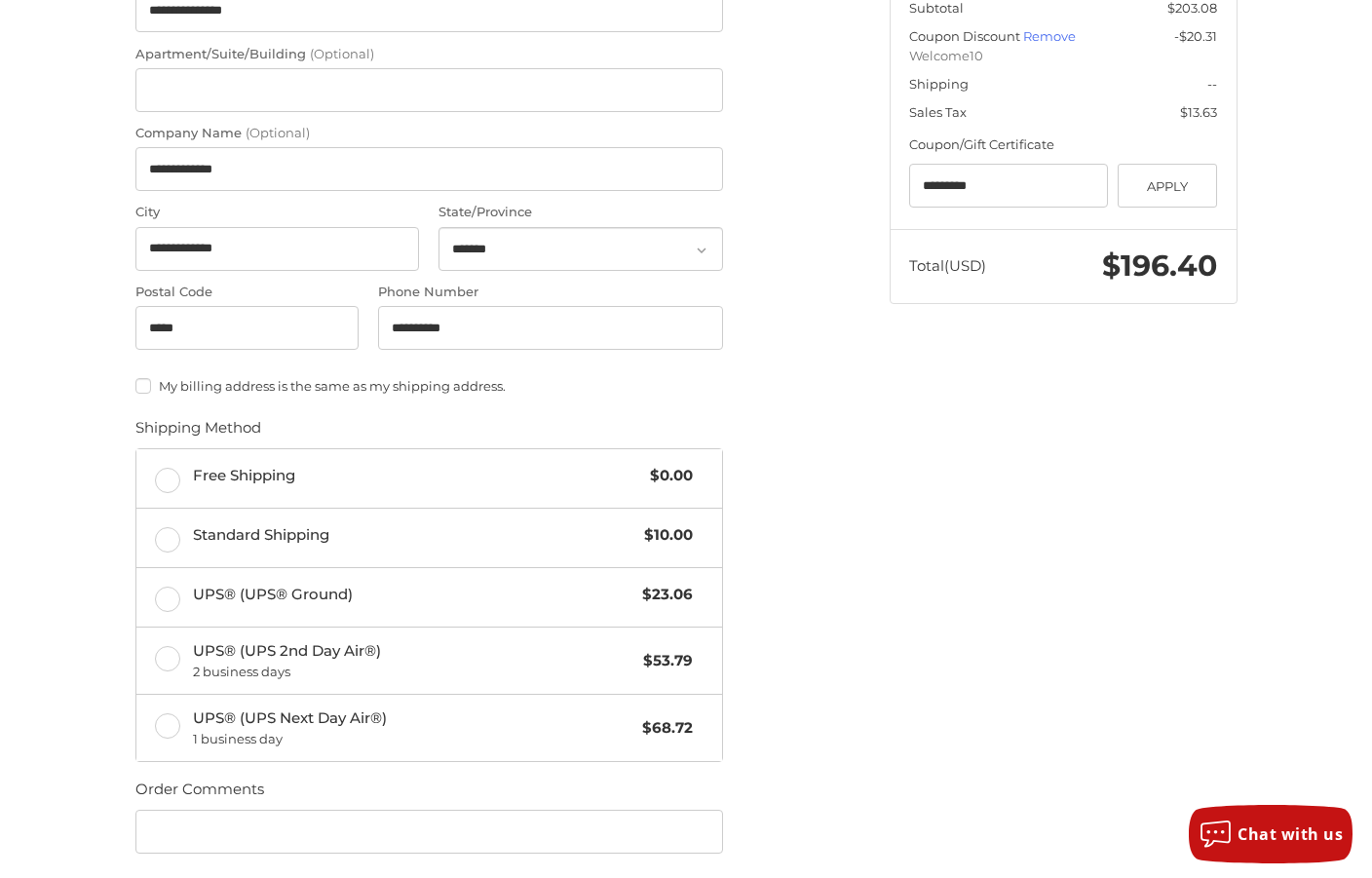 click on "Free Shipping" at bounding box center [417, 476] 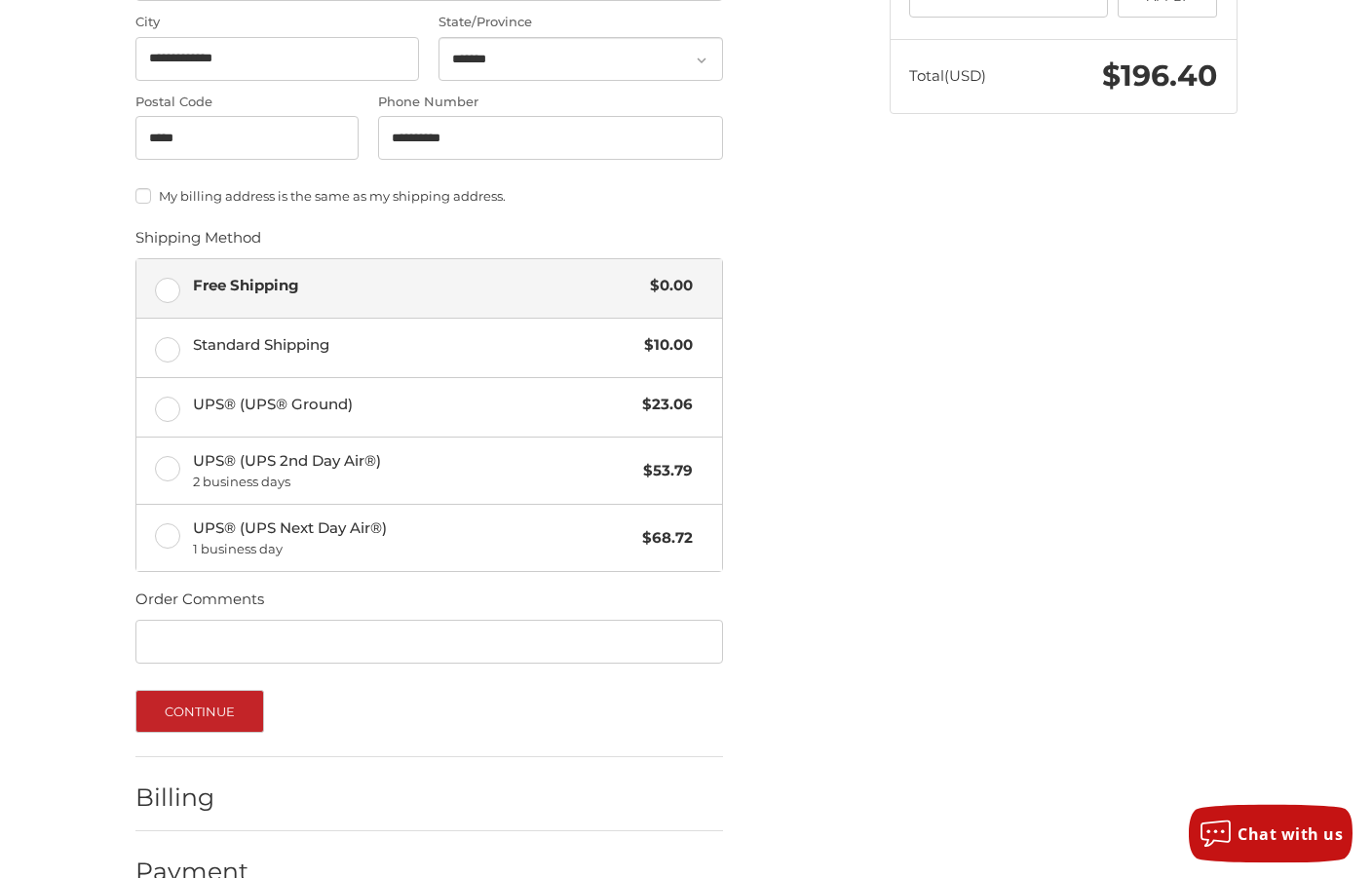 scroll, scrollTop: 757, scrollLeft: 0, axis: vertical 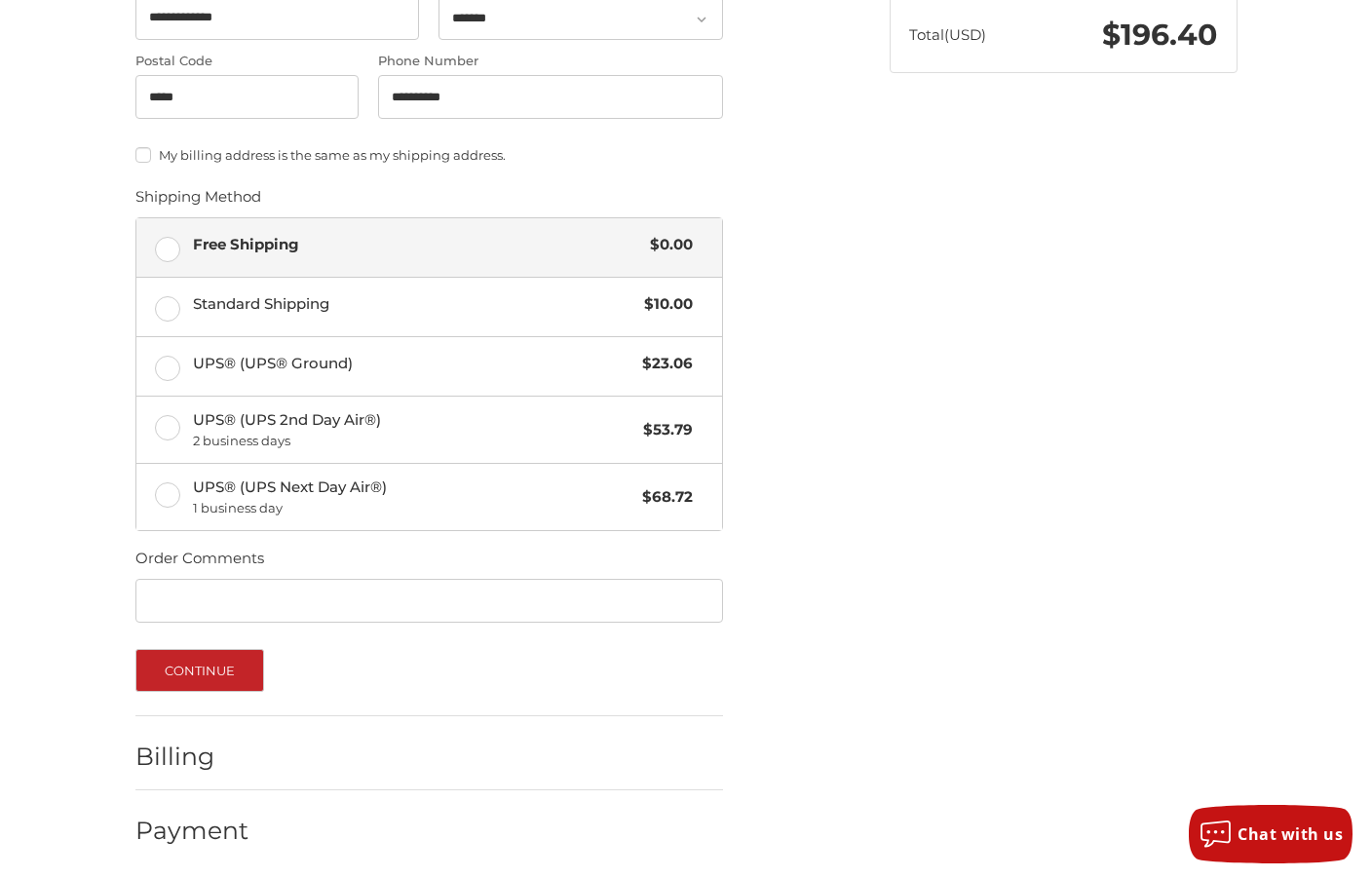 click on "Continue" at bounding box center (200, 670) 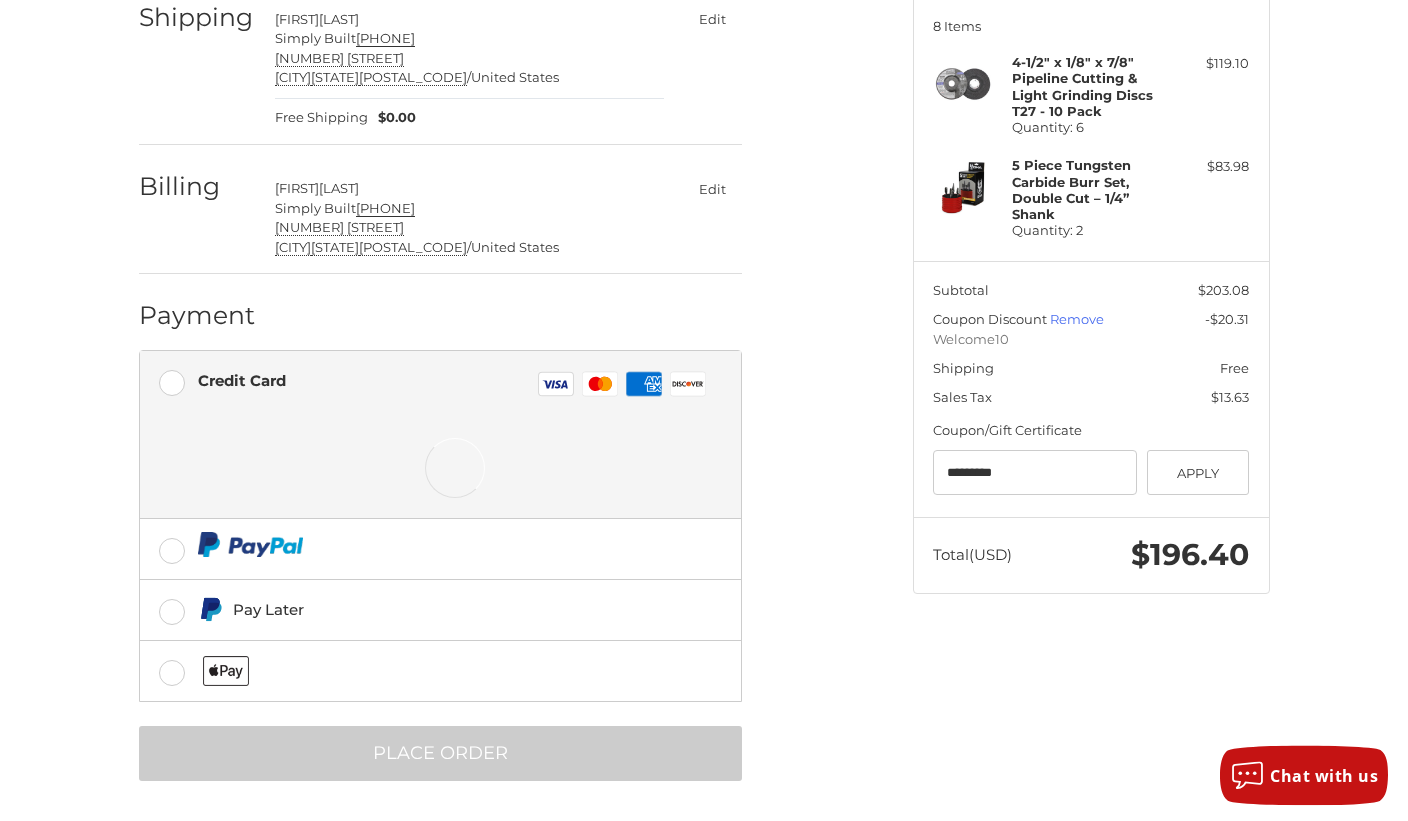 scroll, scrollTop: 258, scrollLeft: 0, axis: vertical 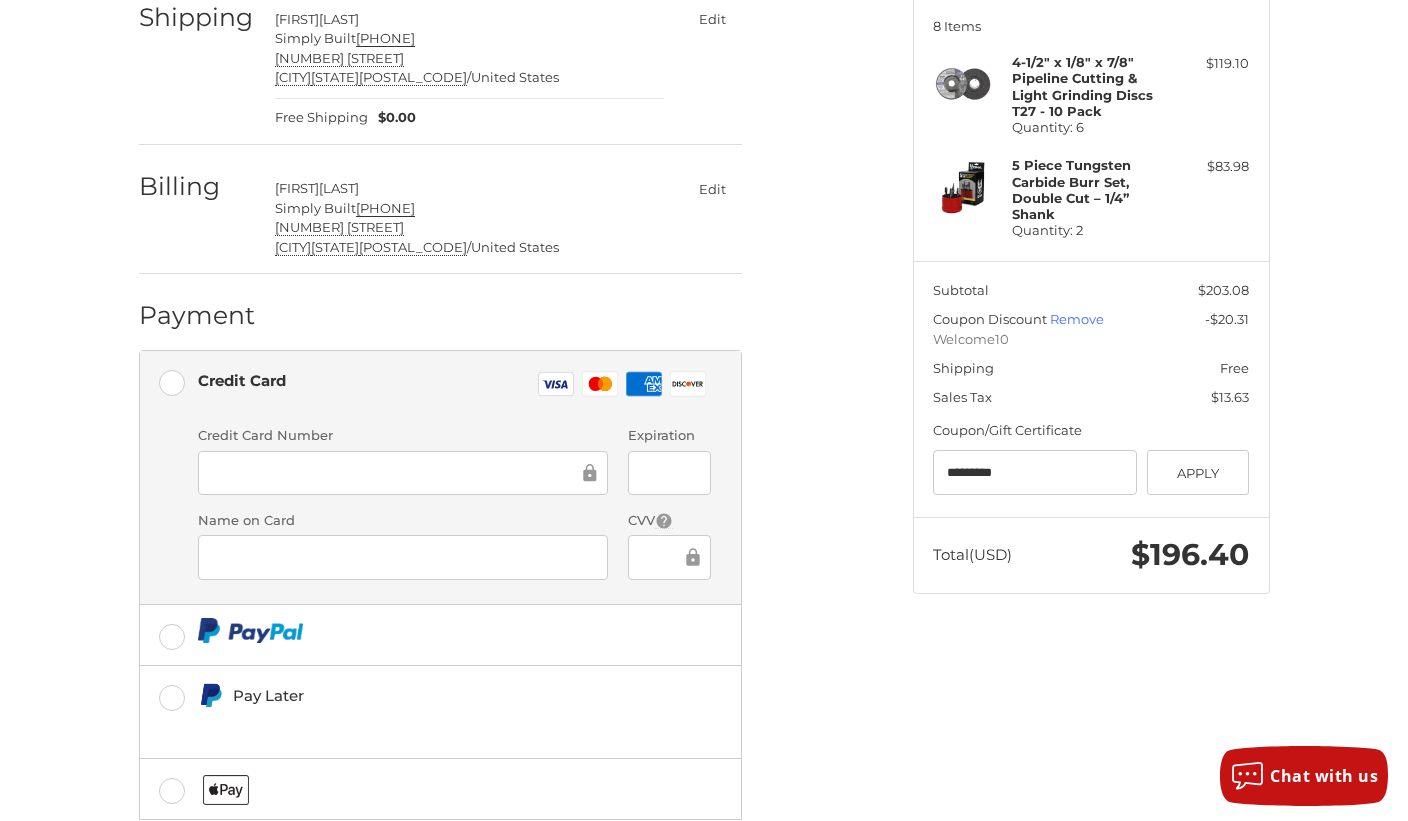 click on "Credit Card Number Expiration Name on Card CVV" at bounding box center (454, 510) 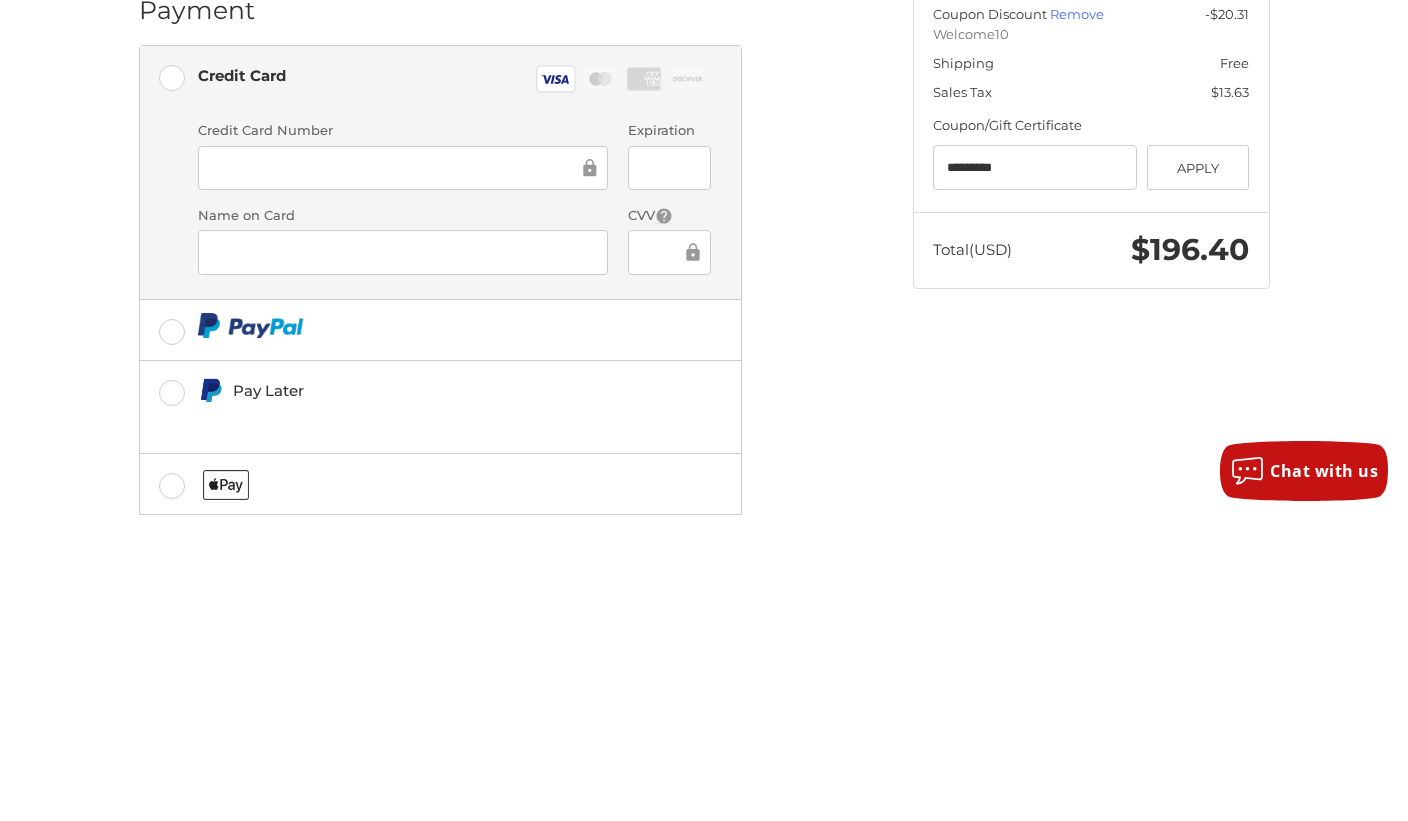 scroll, scrollTop: 376, scrollLeft: 0, axis: vertical 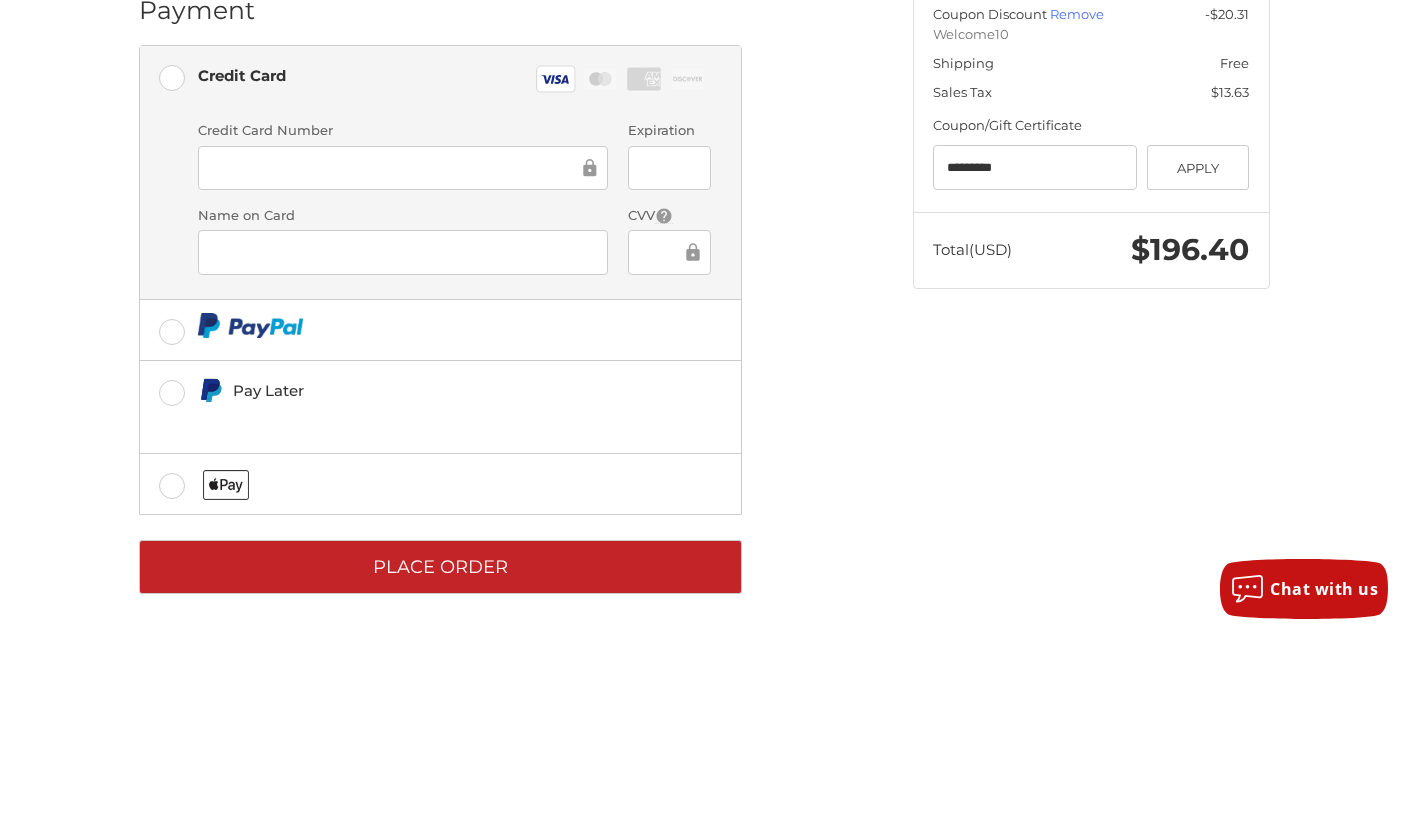 click on "CVV" at bounding box center (669, 429) 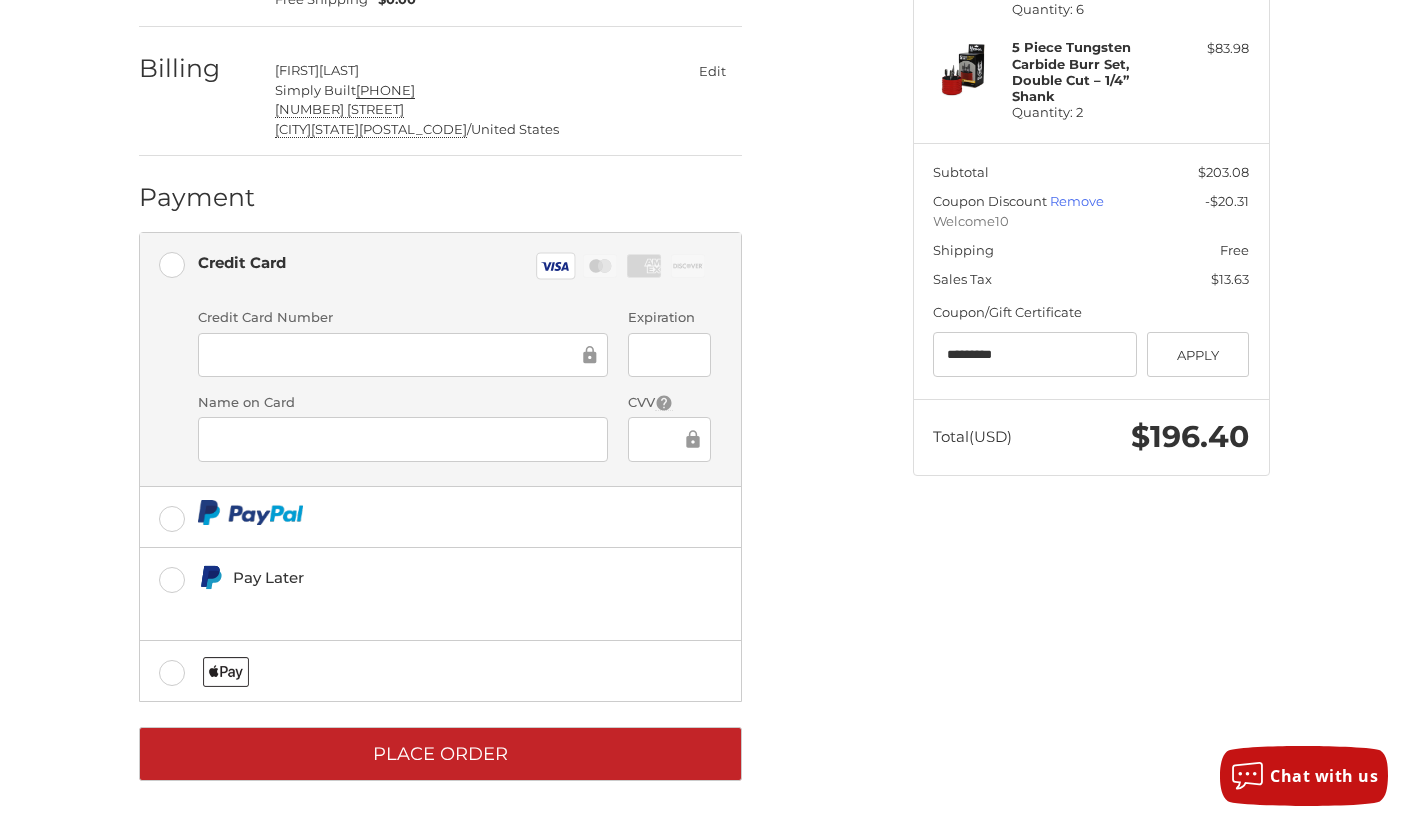 click at bounding box center [669, 439] 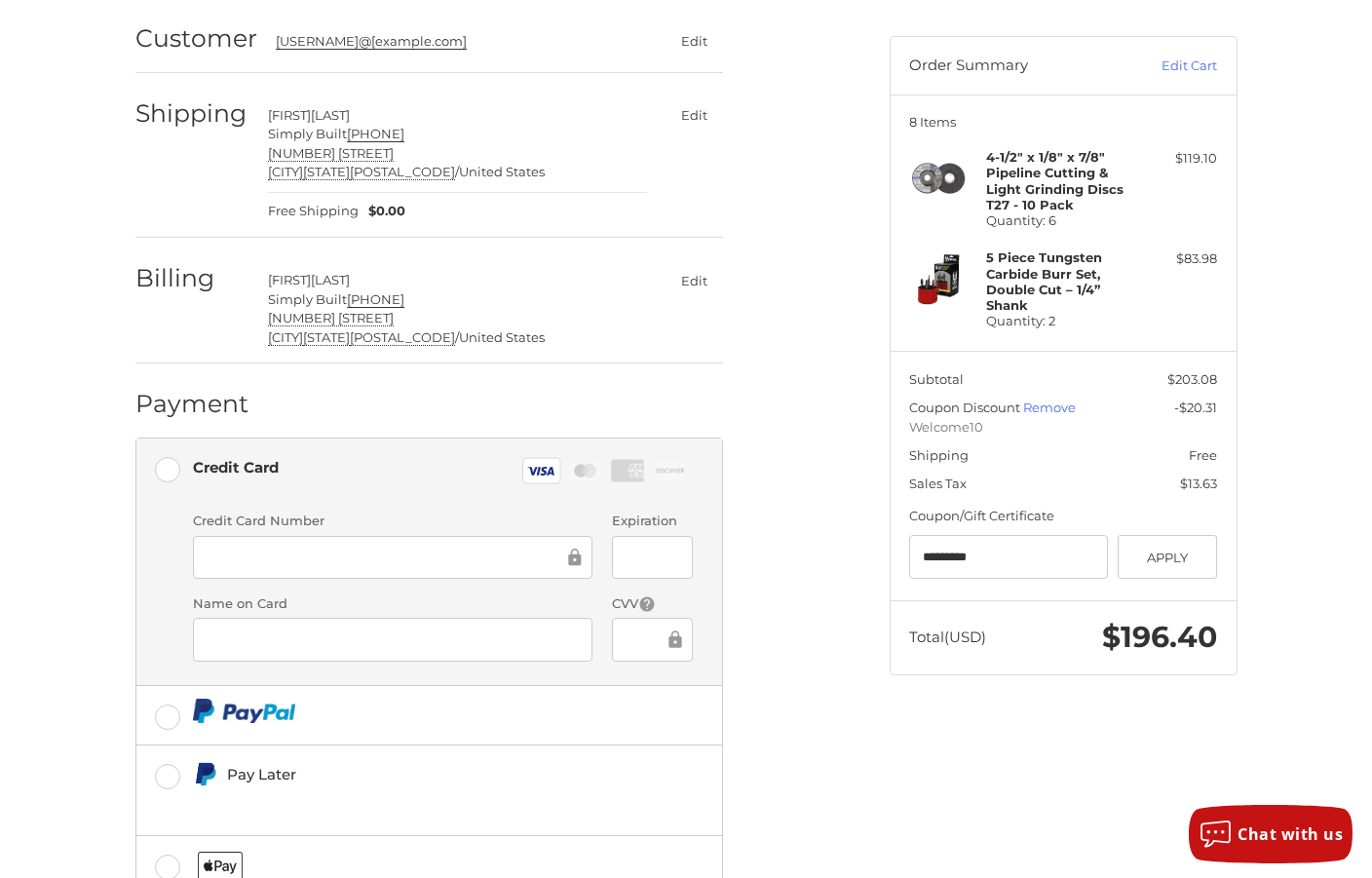 scroll, scrollTop: 288, scrollLeft: 0, axis: vertical 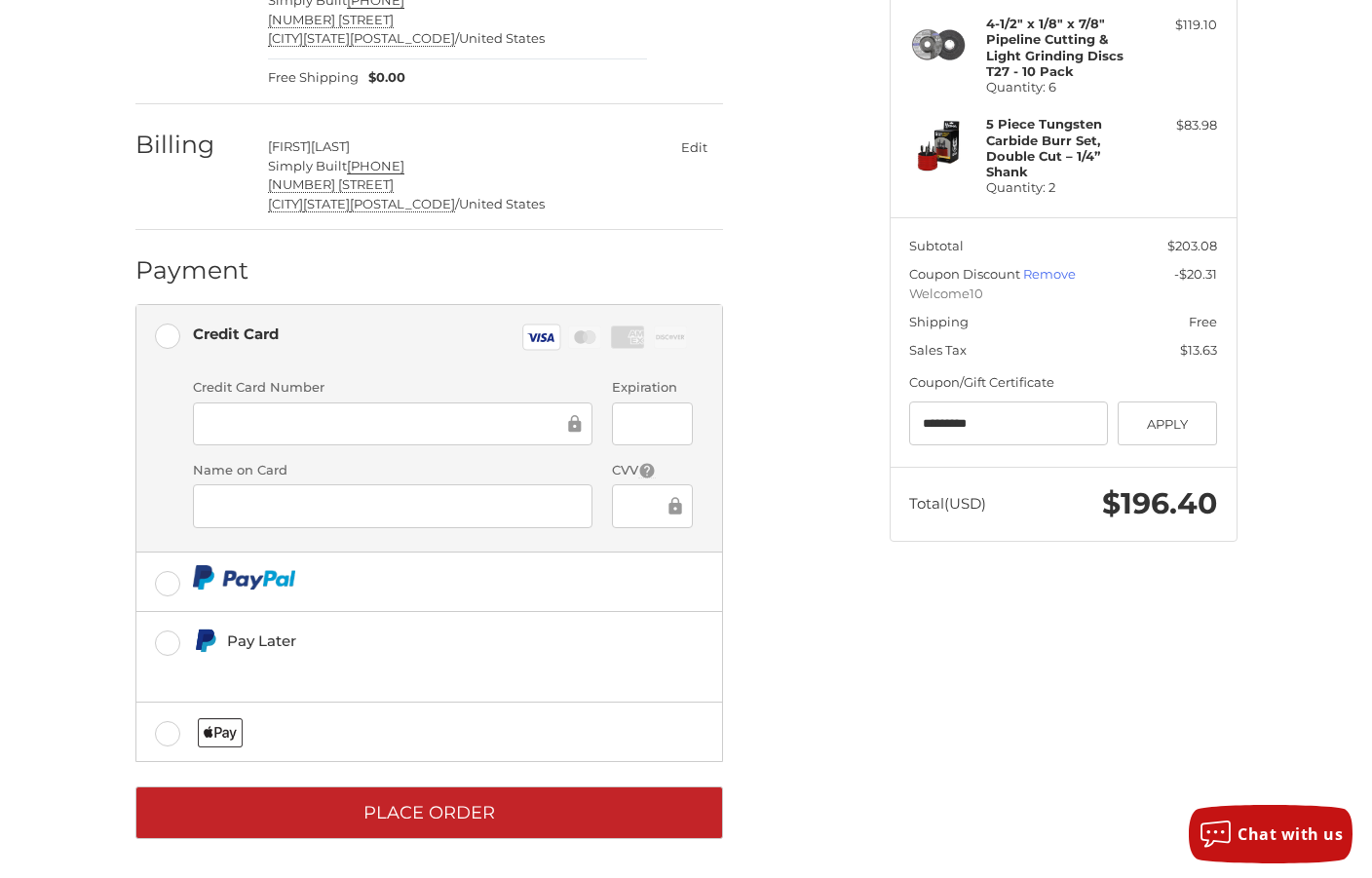 click on "Place Order" at bounding box center [429, 813] 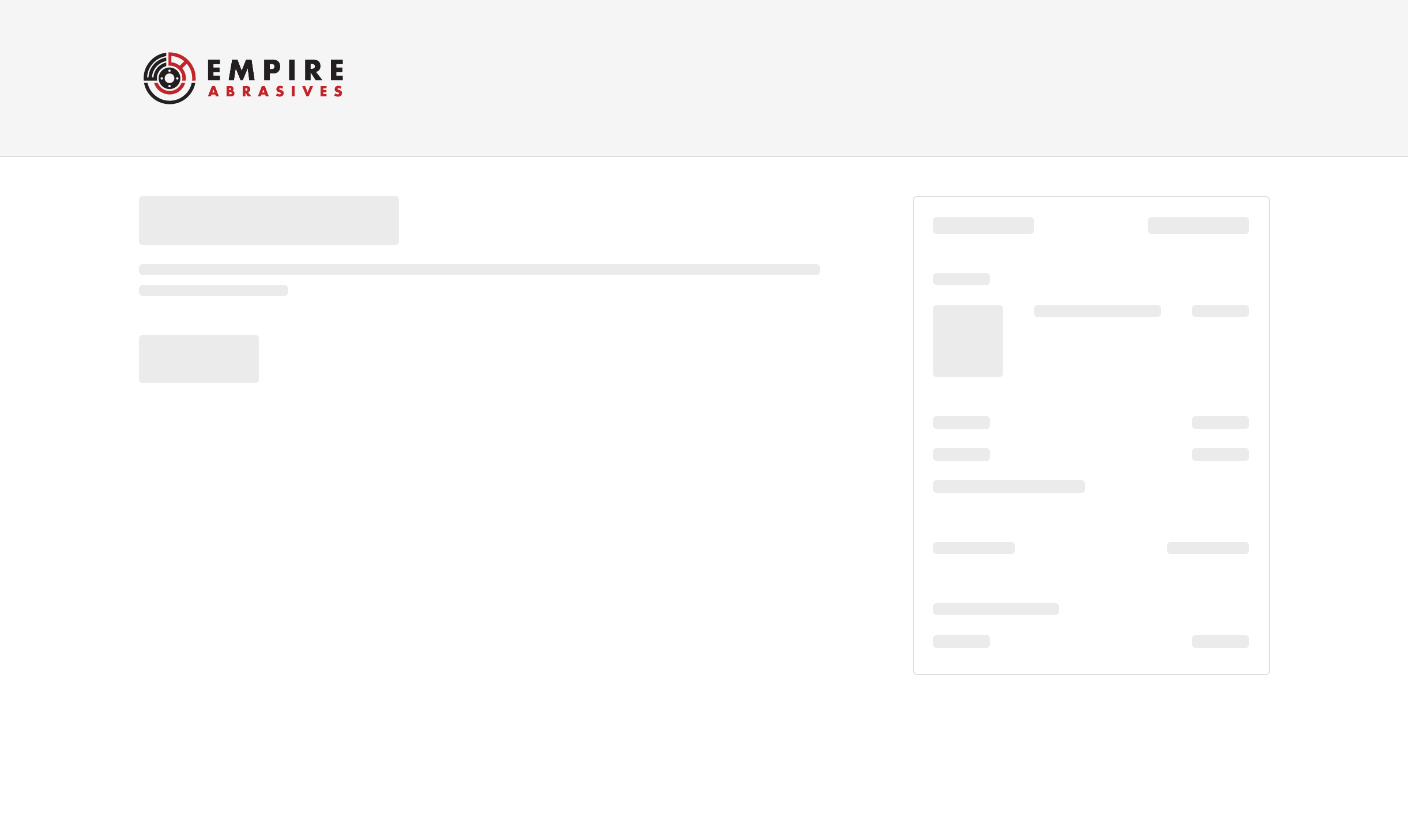 scroll, scrollTop: 0, scrollLeft: 0, axis: both 